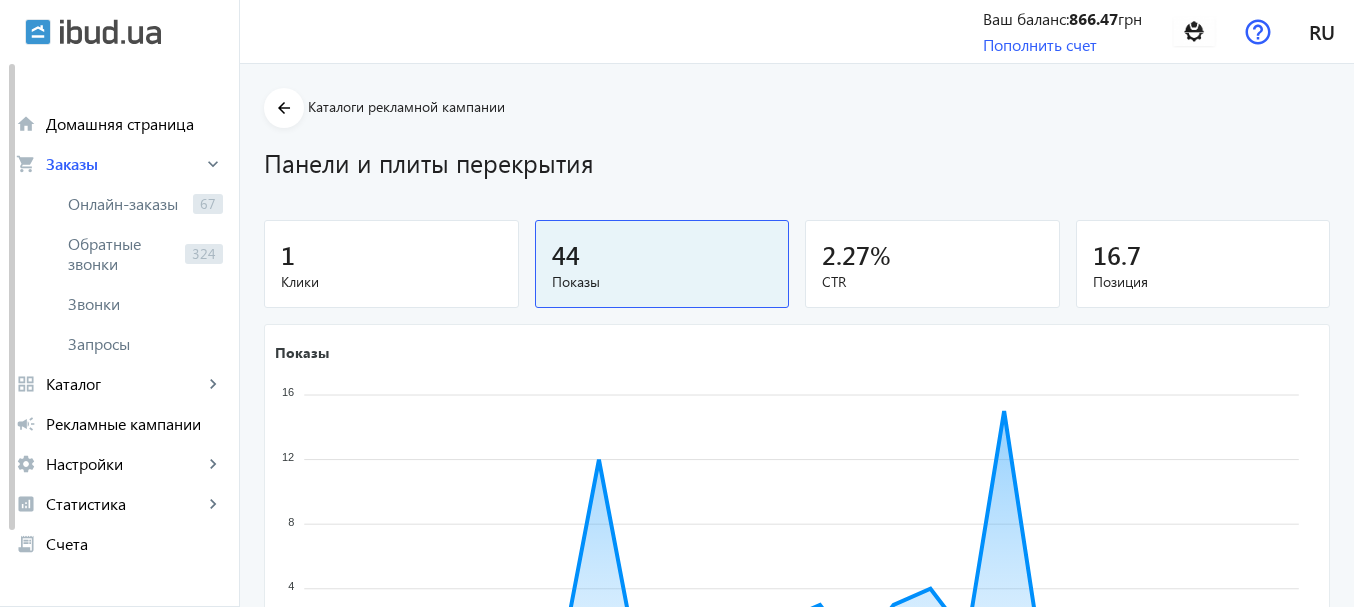 scroll, scrollTop: 612, scrollLeft: 0, axis: vertical 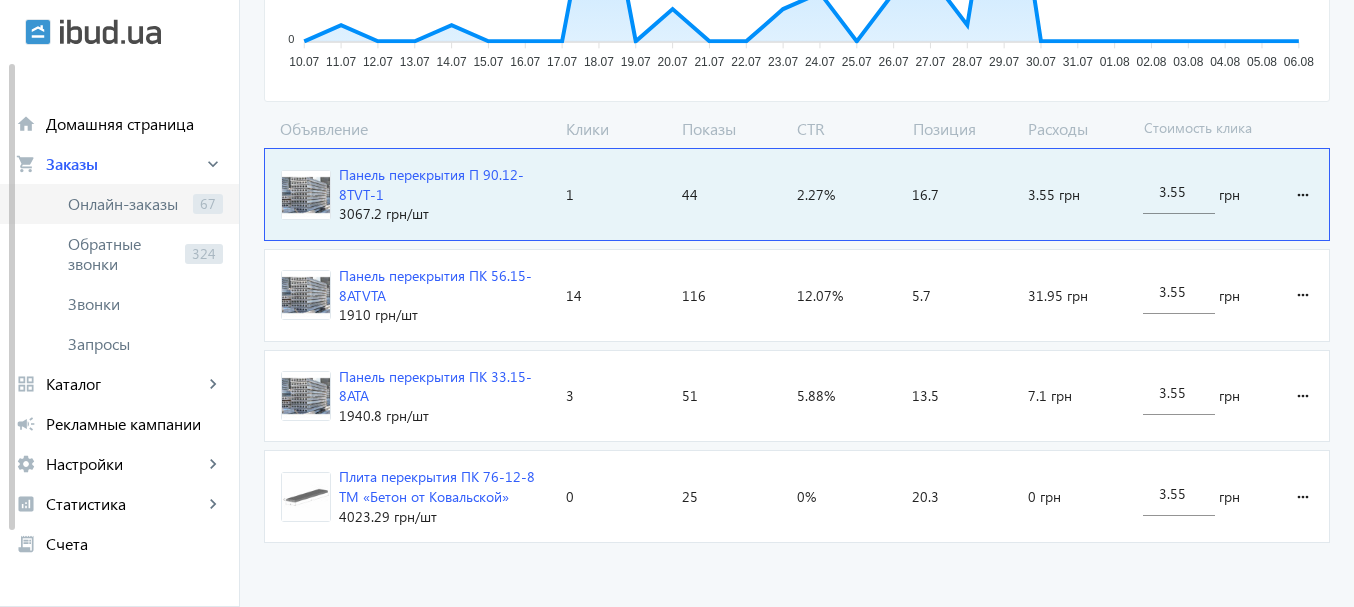 click on "Онлайн-заказы" 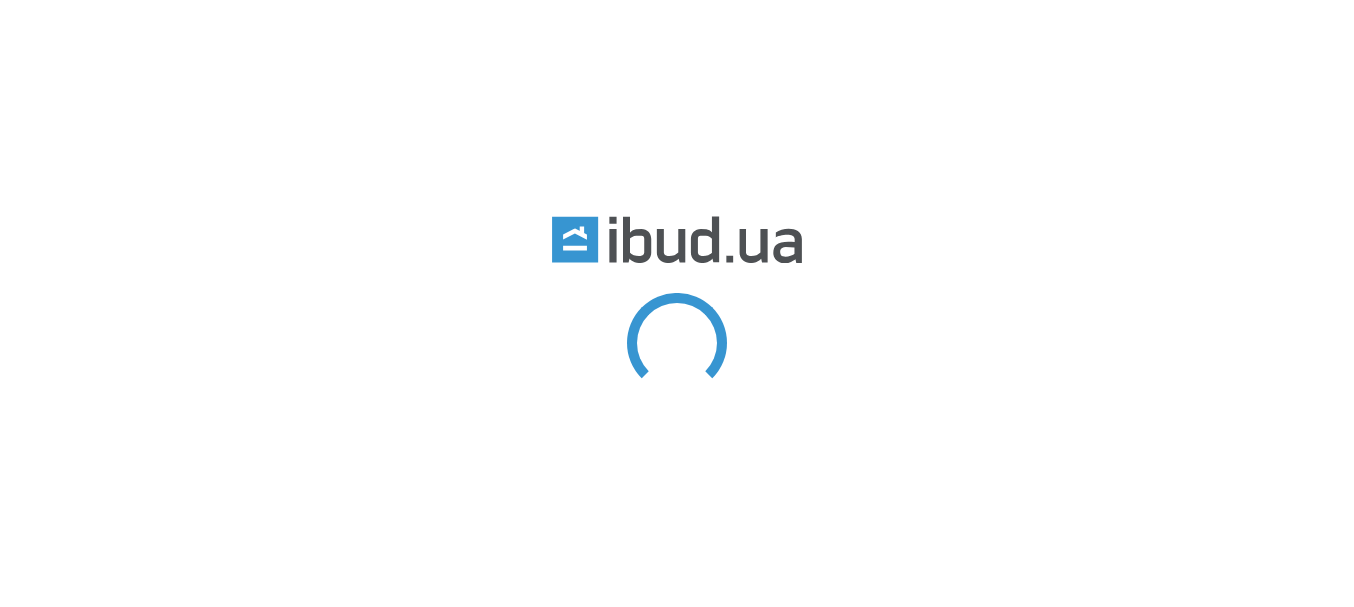 scroll, scrollTop: 0, scrollLeft: 0, axis: both 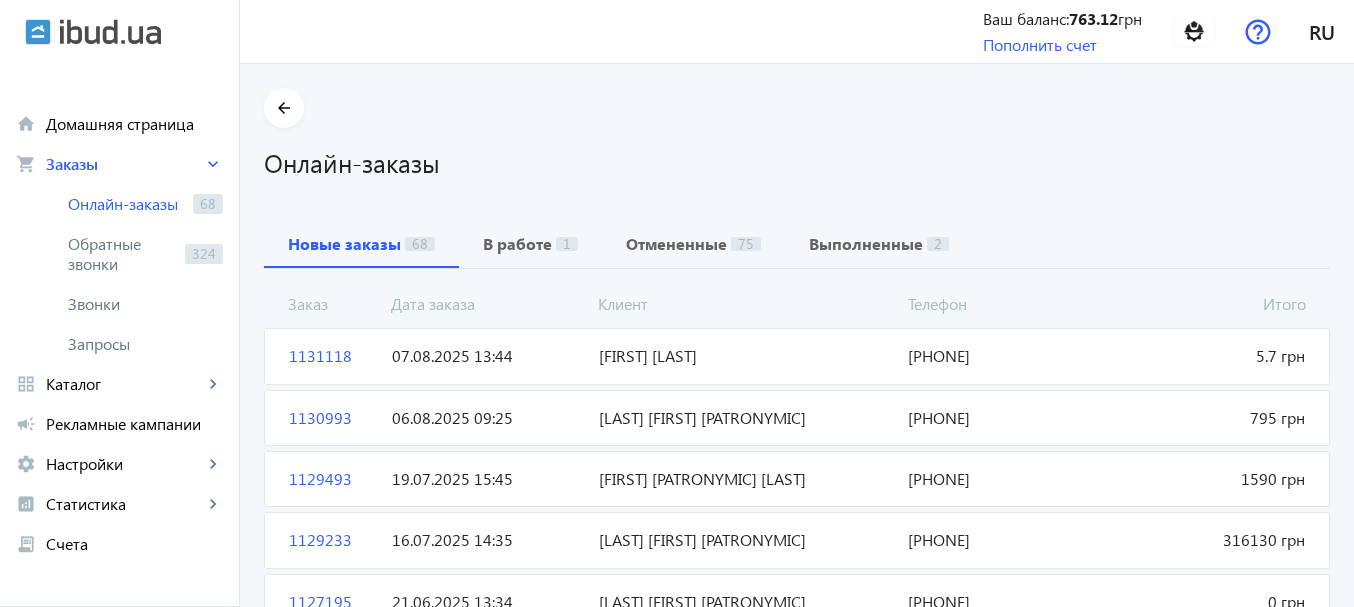 click on "Онлайн-заказы" 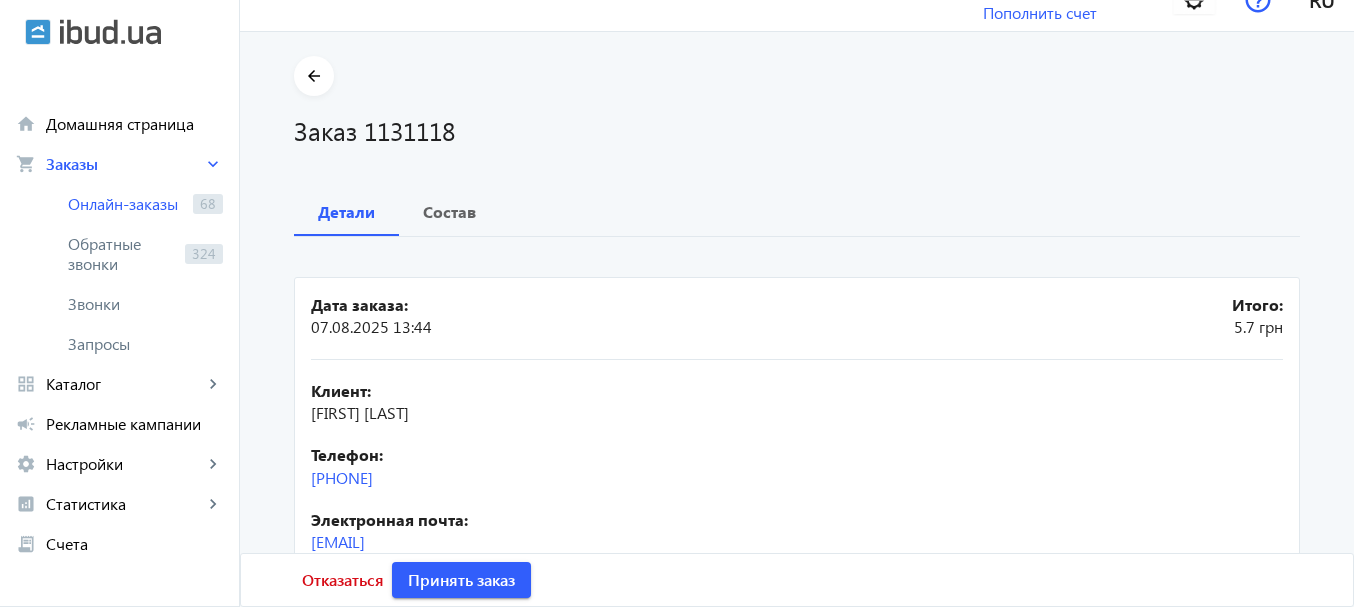 scroll, scrollTop: 0, scrollLeft: 0, axis: both 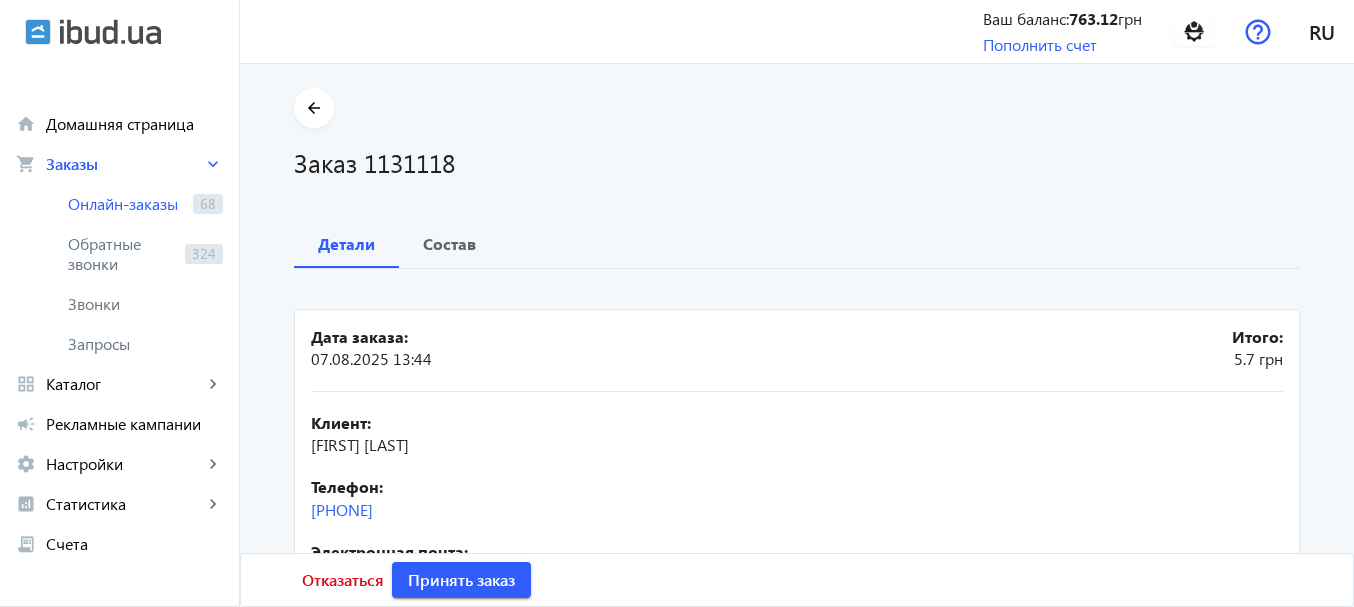 click on "arrow_back Заказ 1131118" 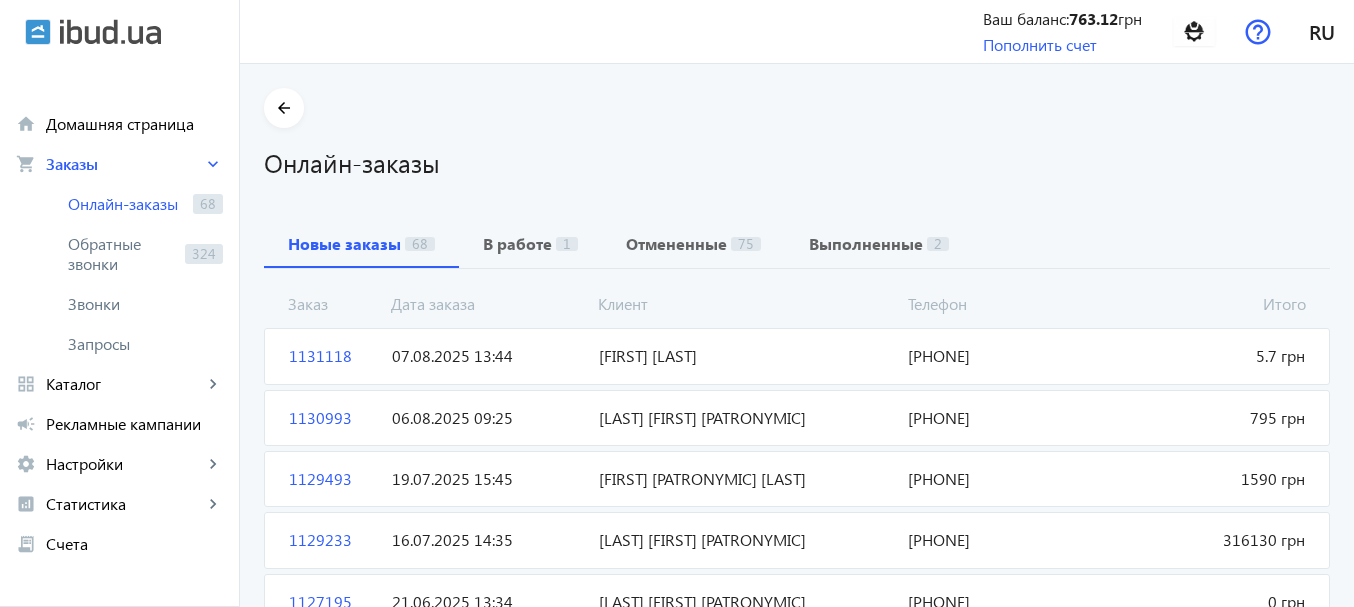 click on "Сушицька Наталія Миколаївна" at bounding box center [746, 418] 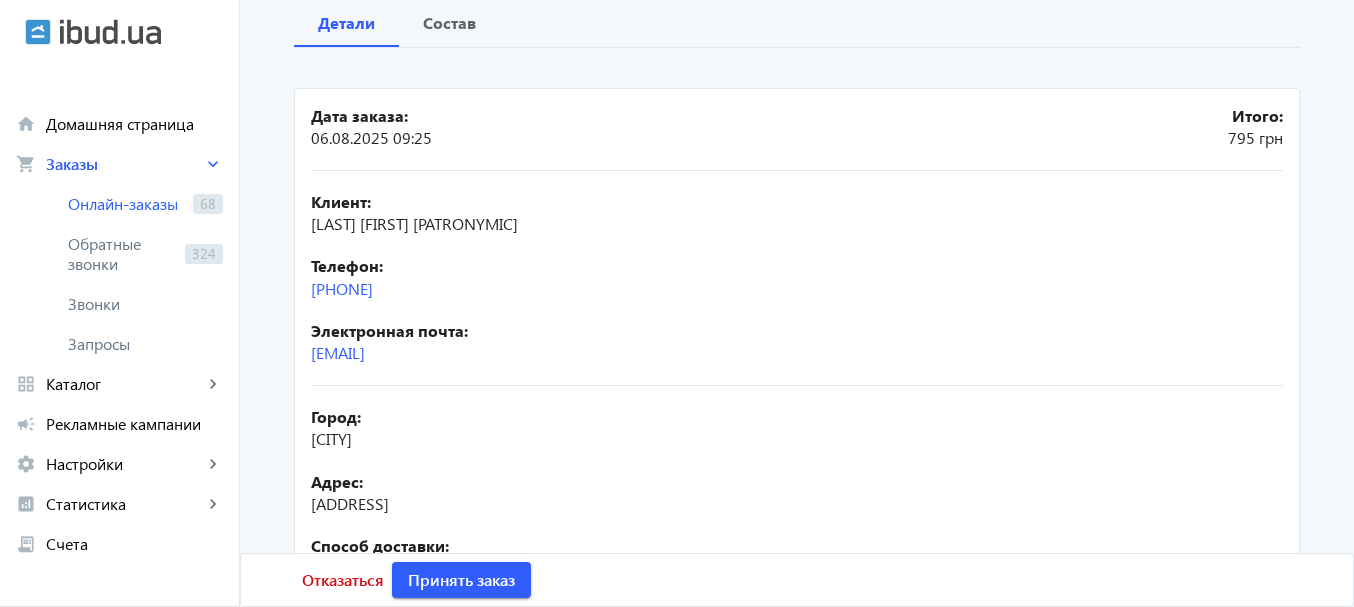scroll, scrollTop: 217, scrollLeft: 0, axis: vertical 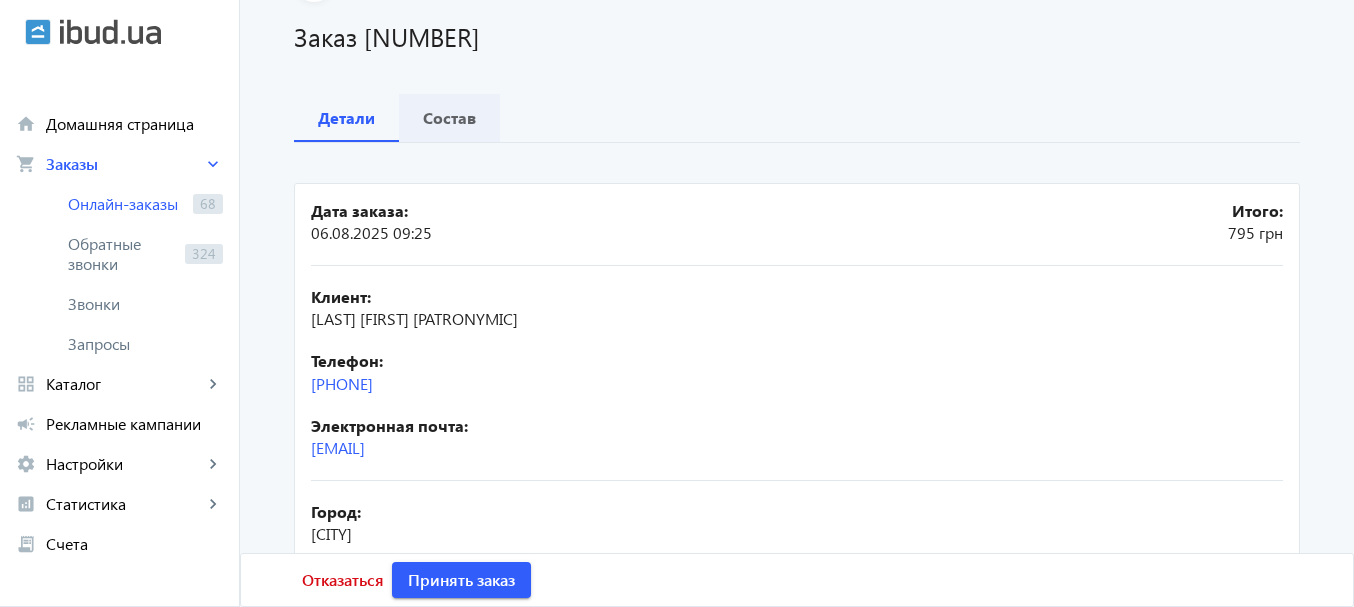 click on "Состав" at bounding box center [449, 118] 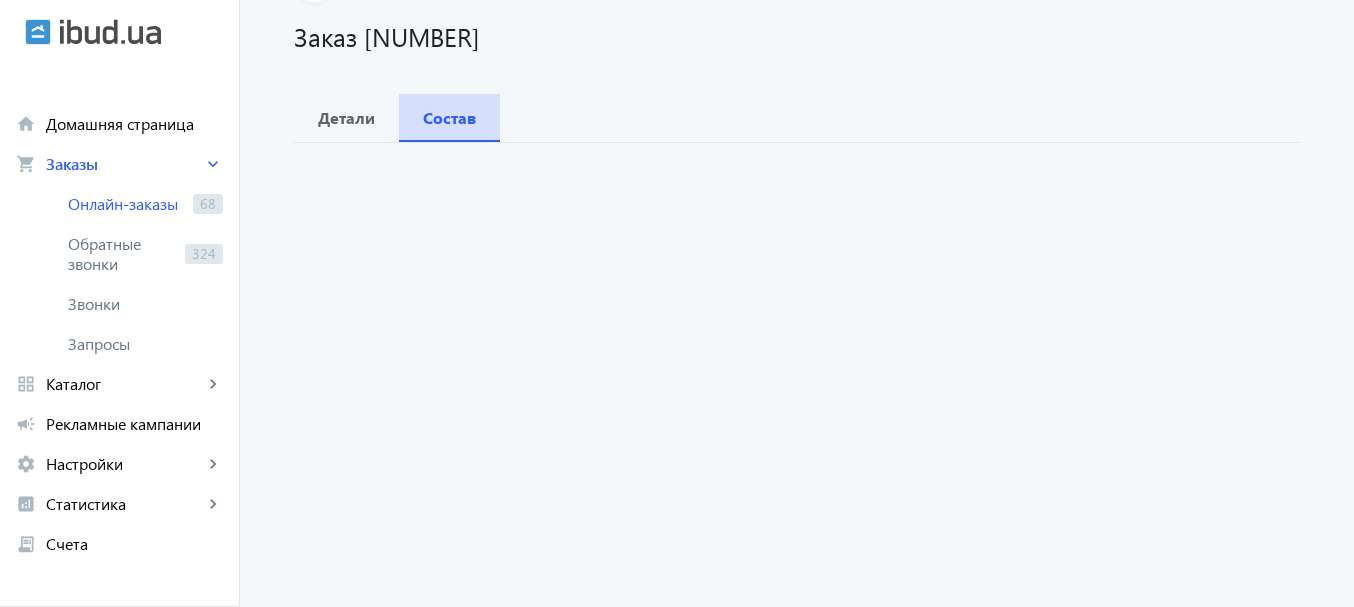 scroll, scrollTop: 0, scrollLeft: 0, axis: both 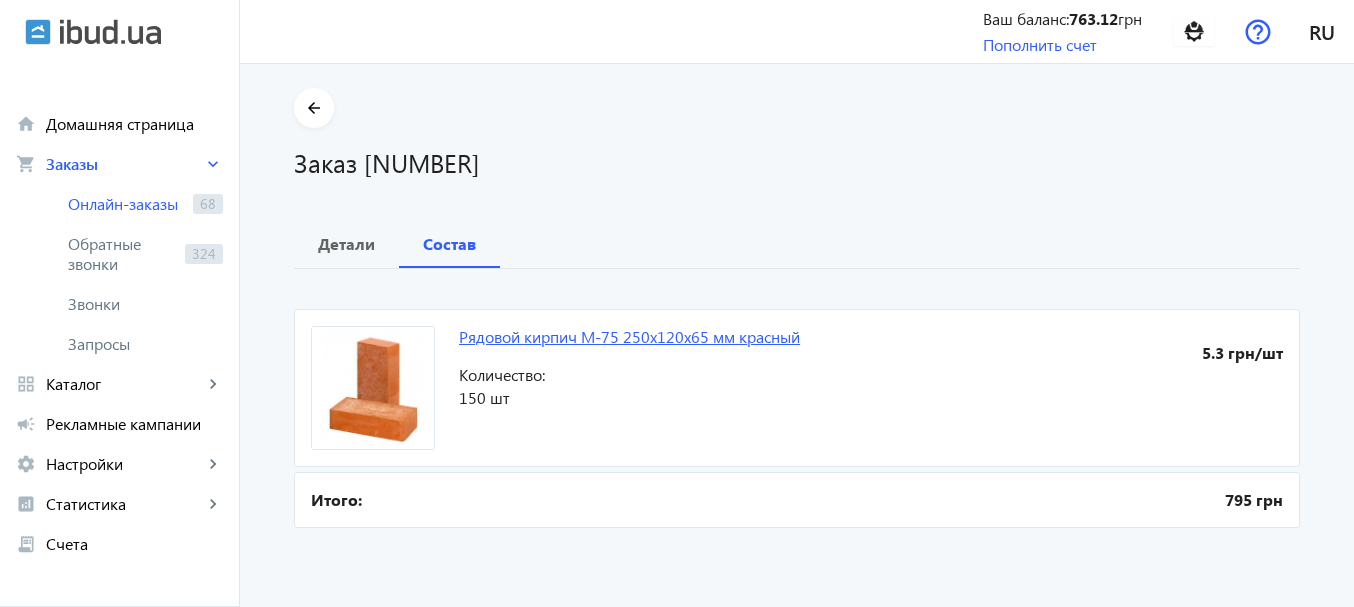 click on "Рядовой кирпич М-75 250х120х65 мм красный" at bounding box center (629, 336) 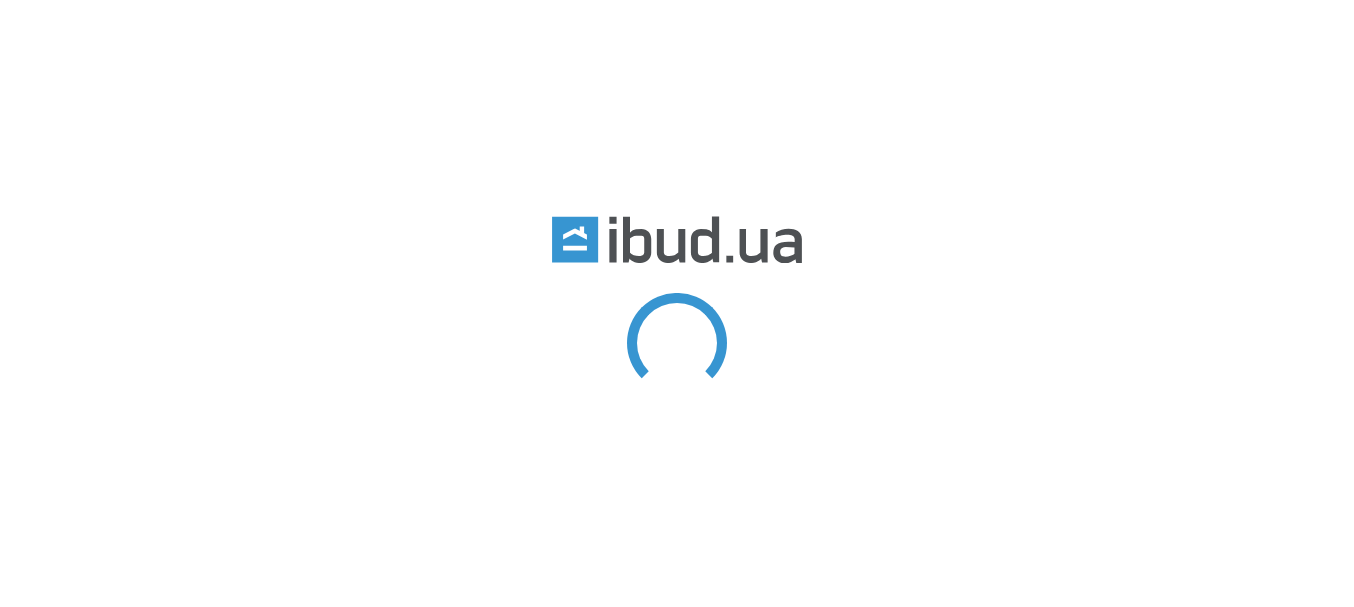 scroll, scrollTop: 0, scrollLeft: 0, axis: both 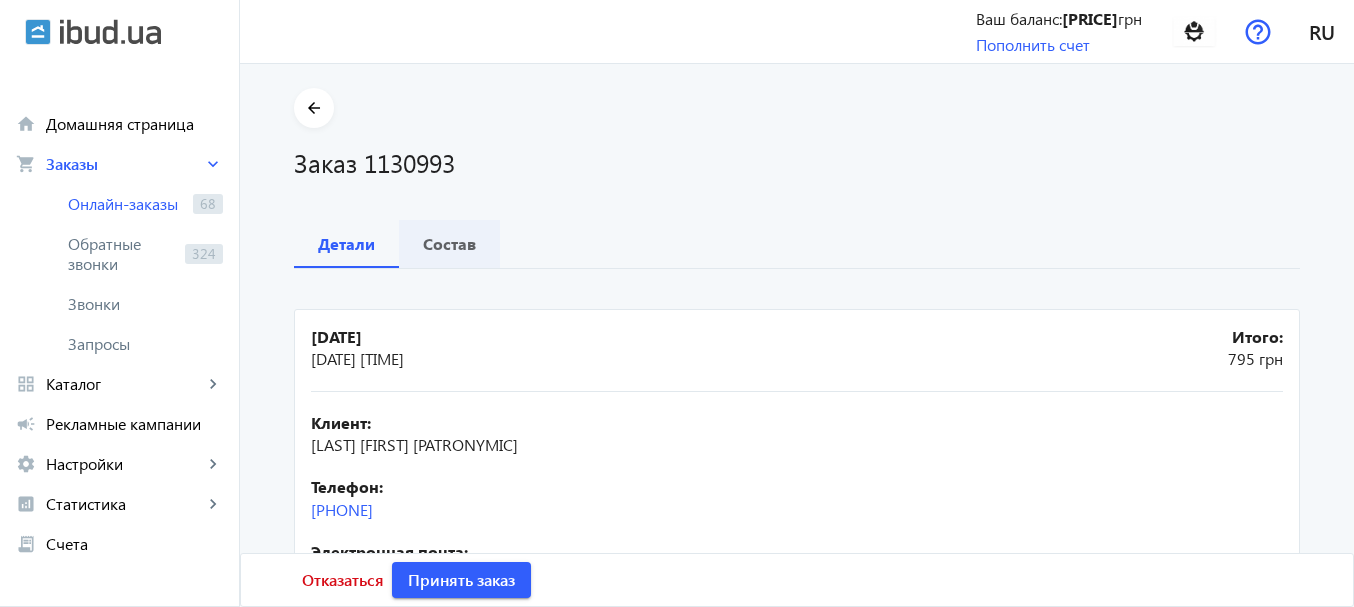 click on "Состав" at bounding box center [449, 244] 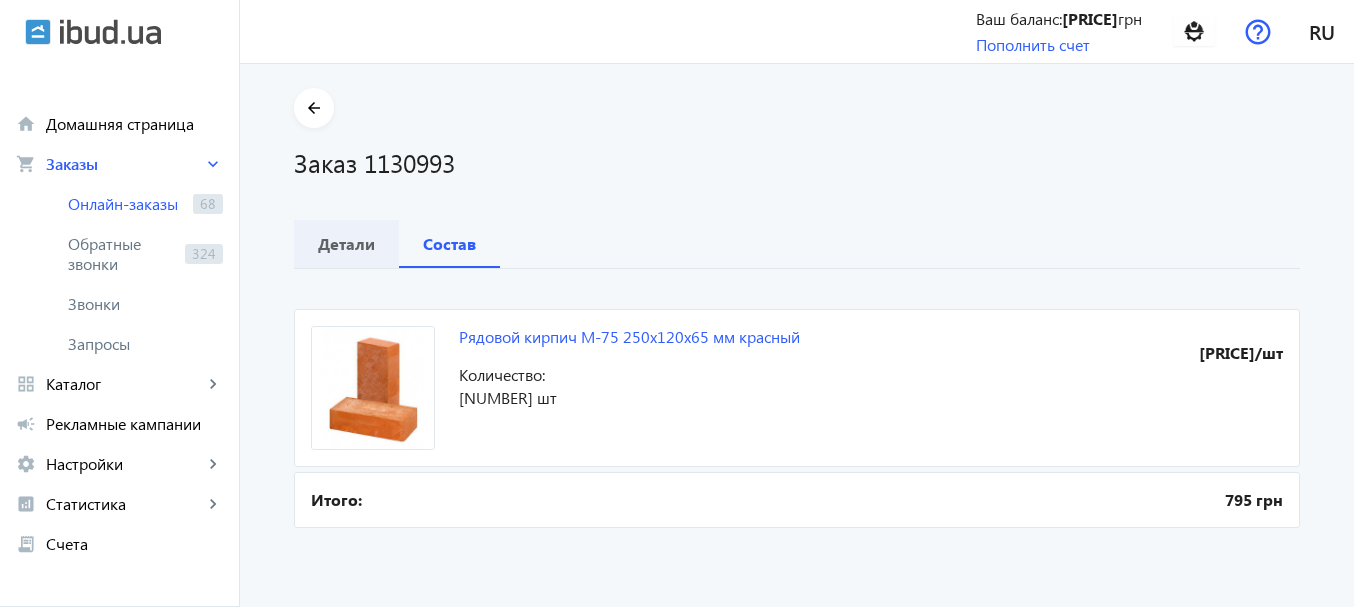 click on "Детали" at bounding box center [346, 244] 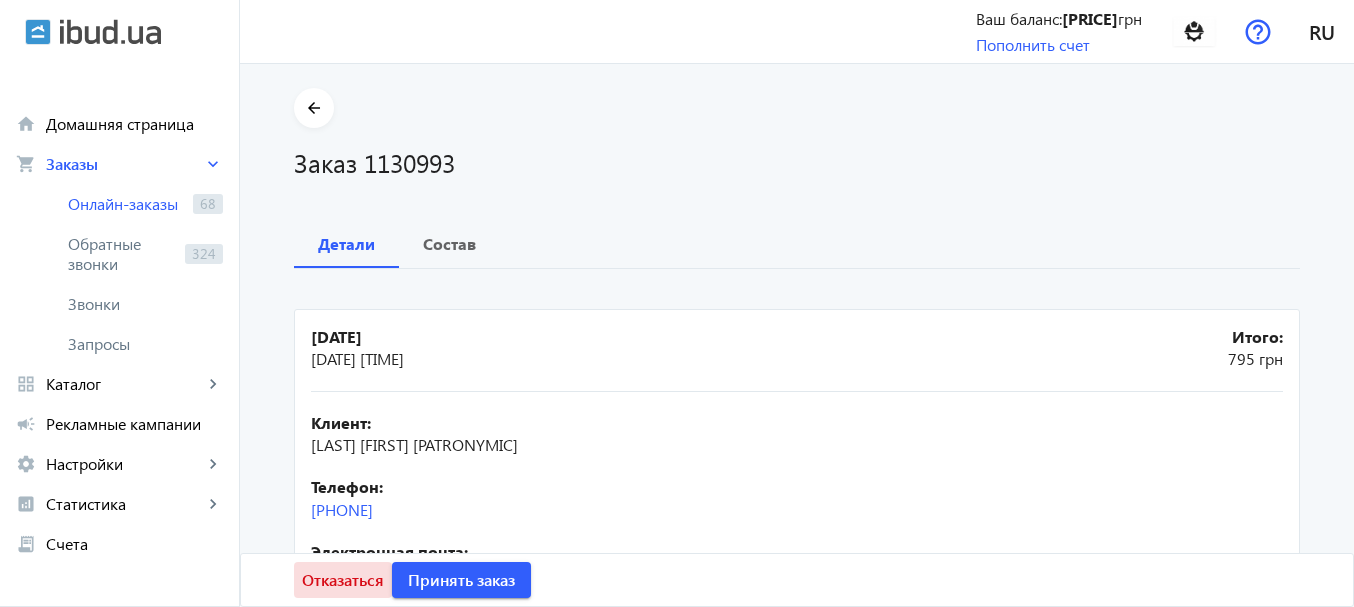 click on "Отказаться" at bounding box center [343, 580] 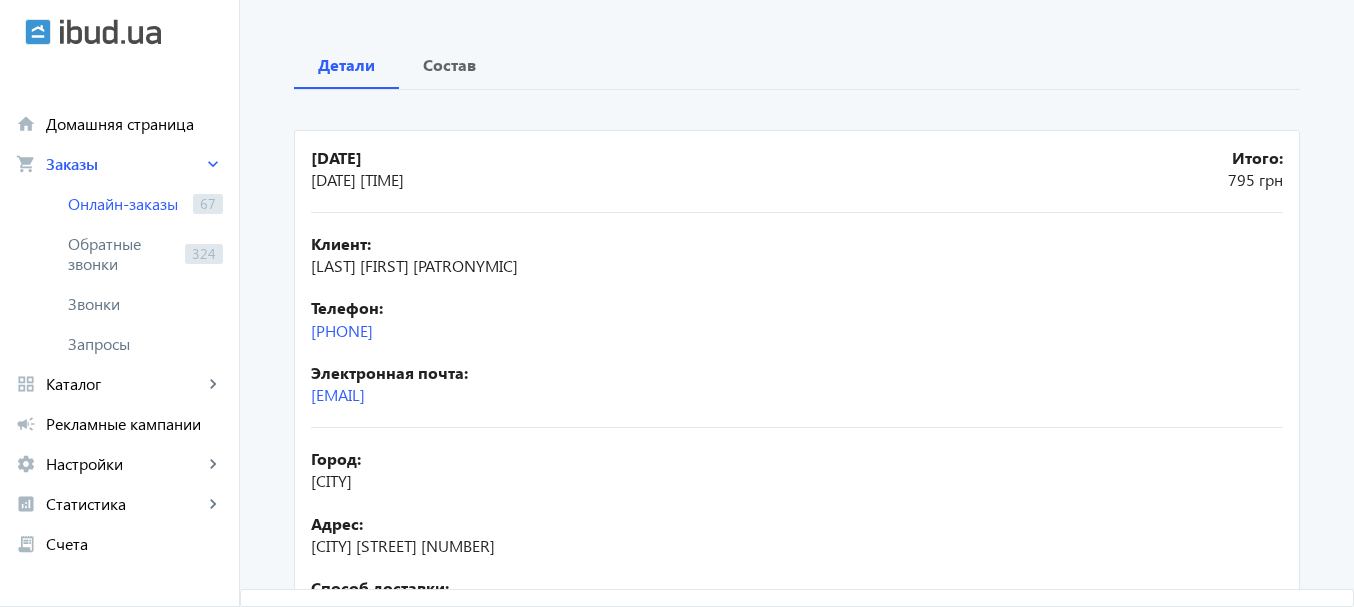 scroll, scrollTop: 182, scrollLeft: 0, axis: vertical 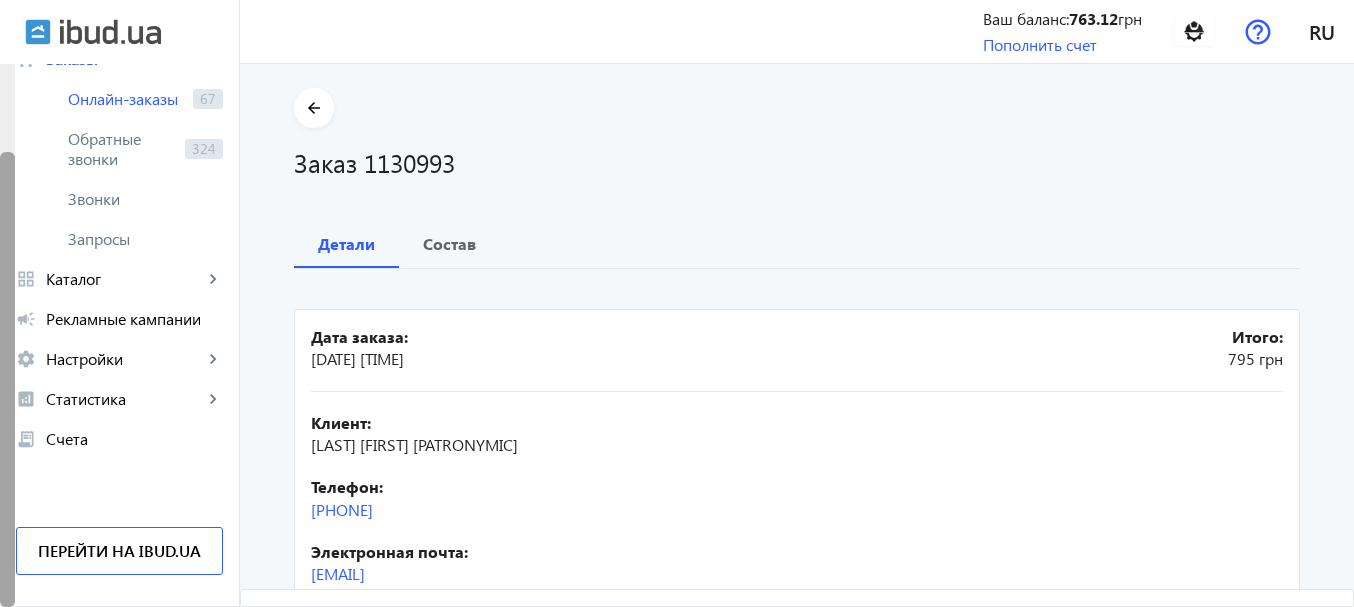 drag, startPoint x: 13, startPoint y: 111, endPoint x: 9, endPoint y: 309, distance: 198.0404 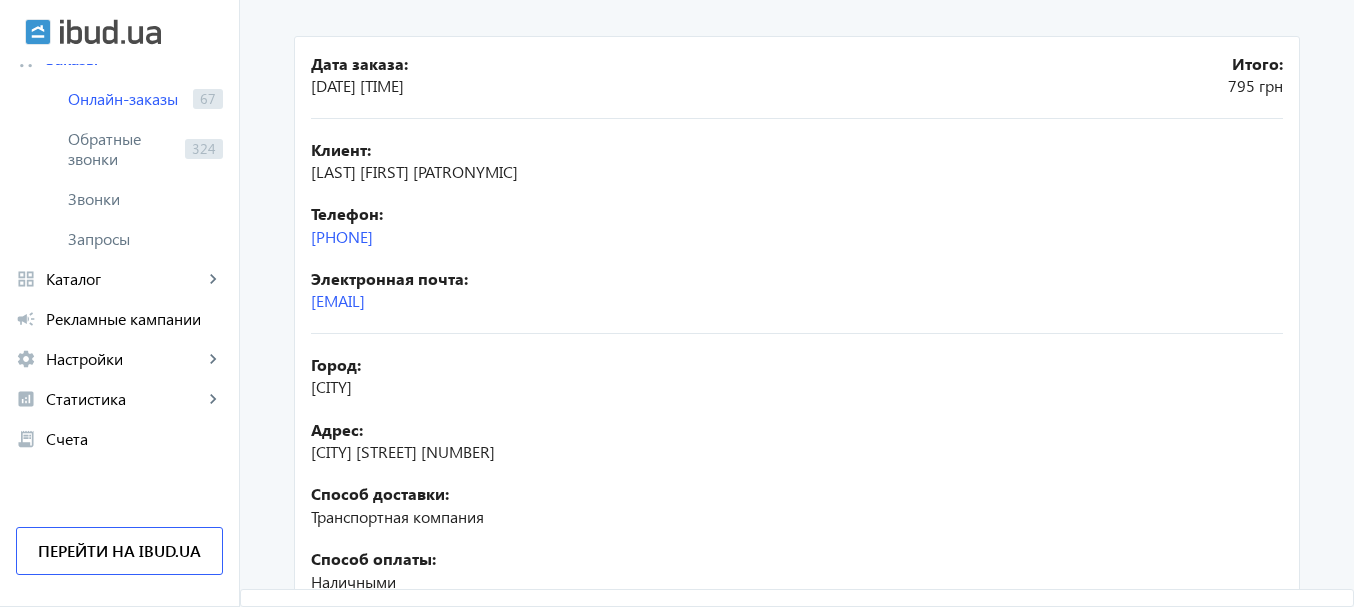 scroll, scrollTop: 304, scrollLeft: 0, axis: vertical 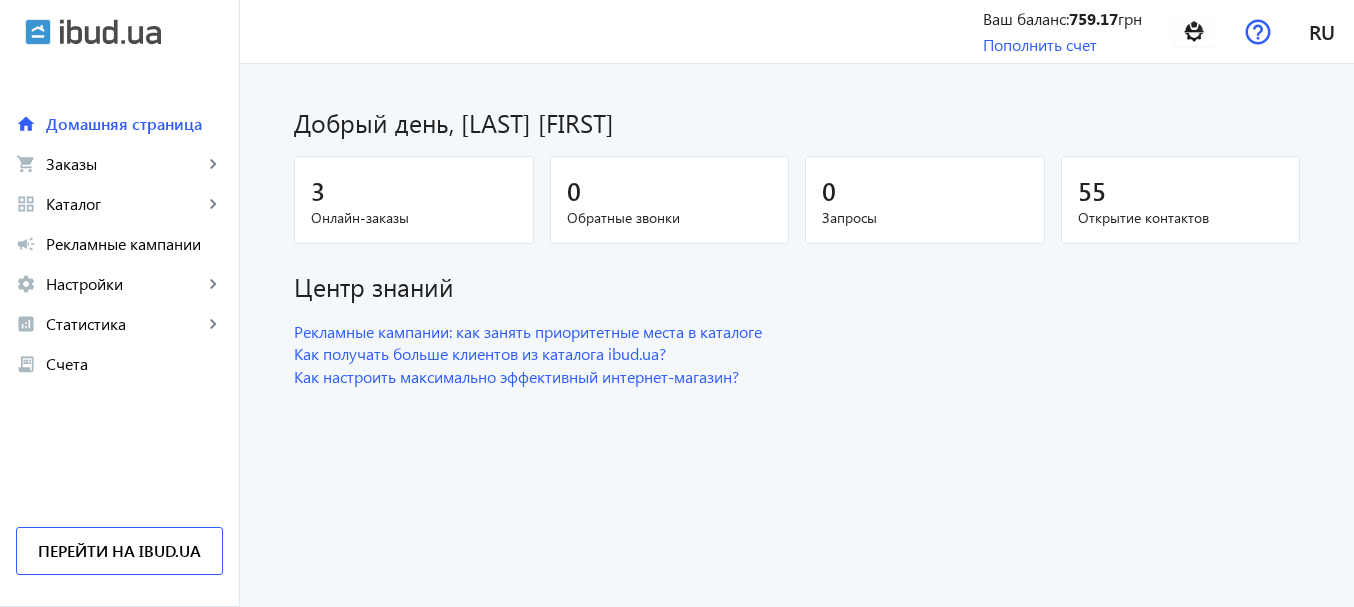 click on "Онлайн-заказы" 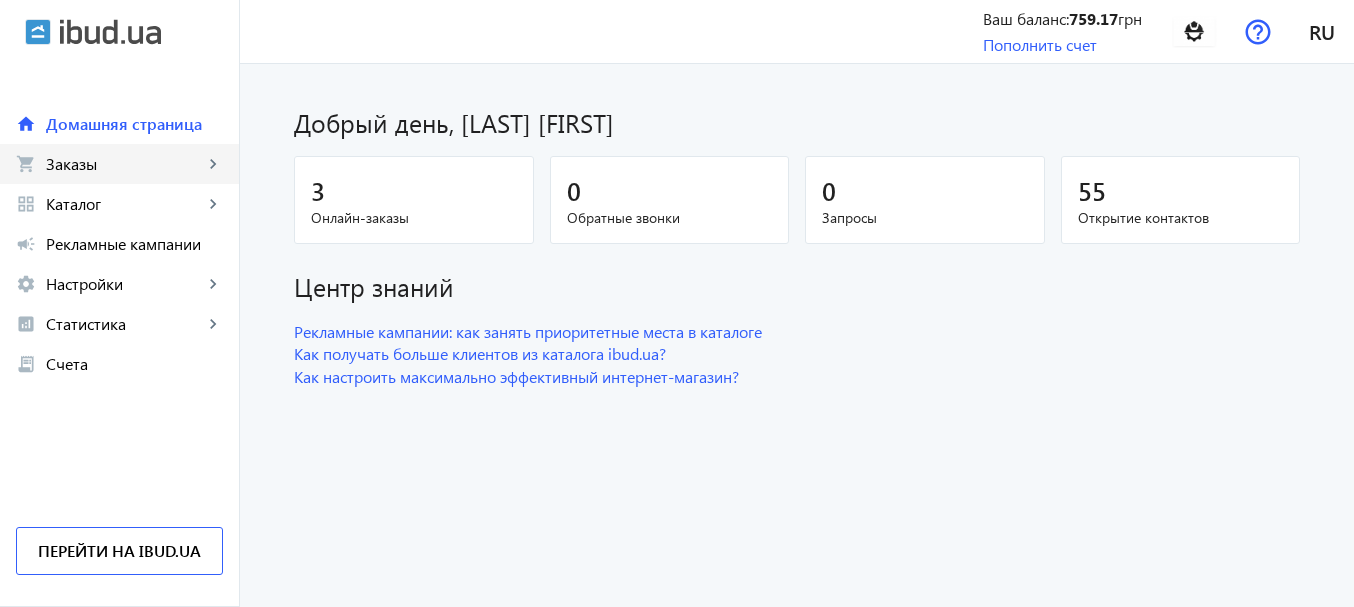 click on "shopping_cart Заказы keyboard_arrow_right" 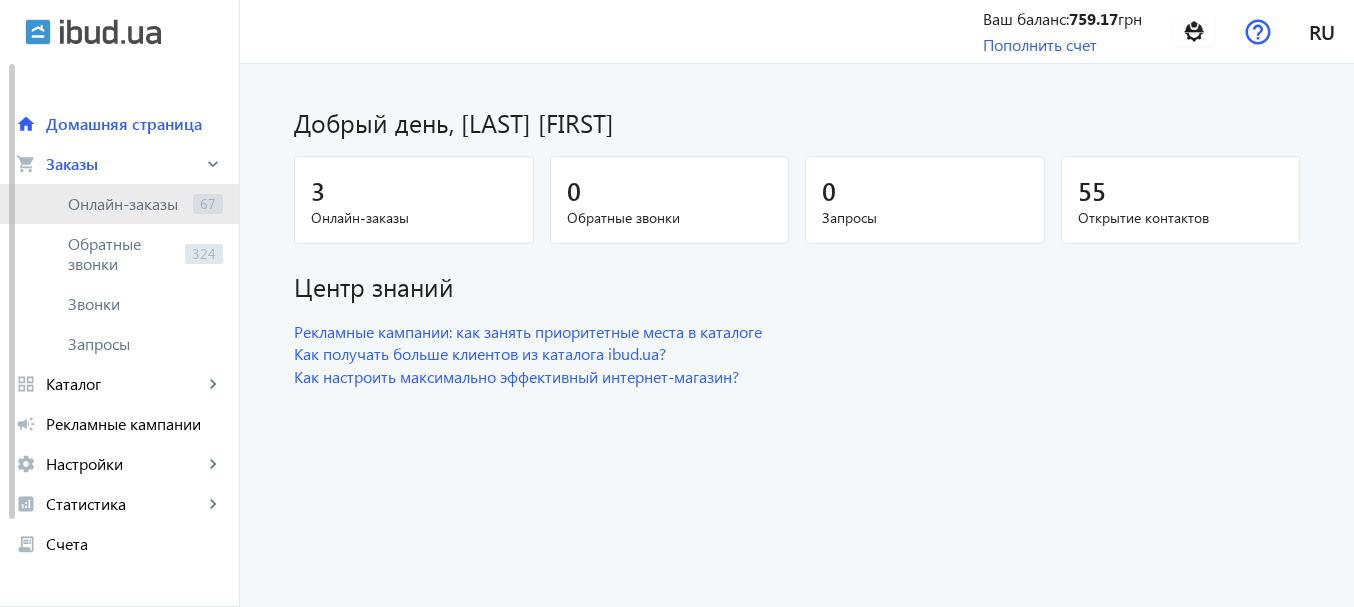 click on "Онлайн-заказы  67" 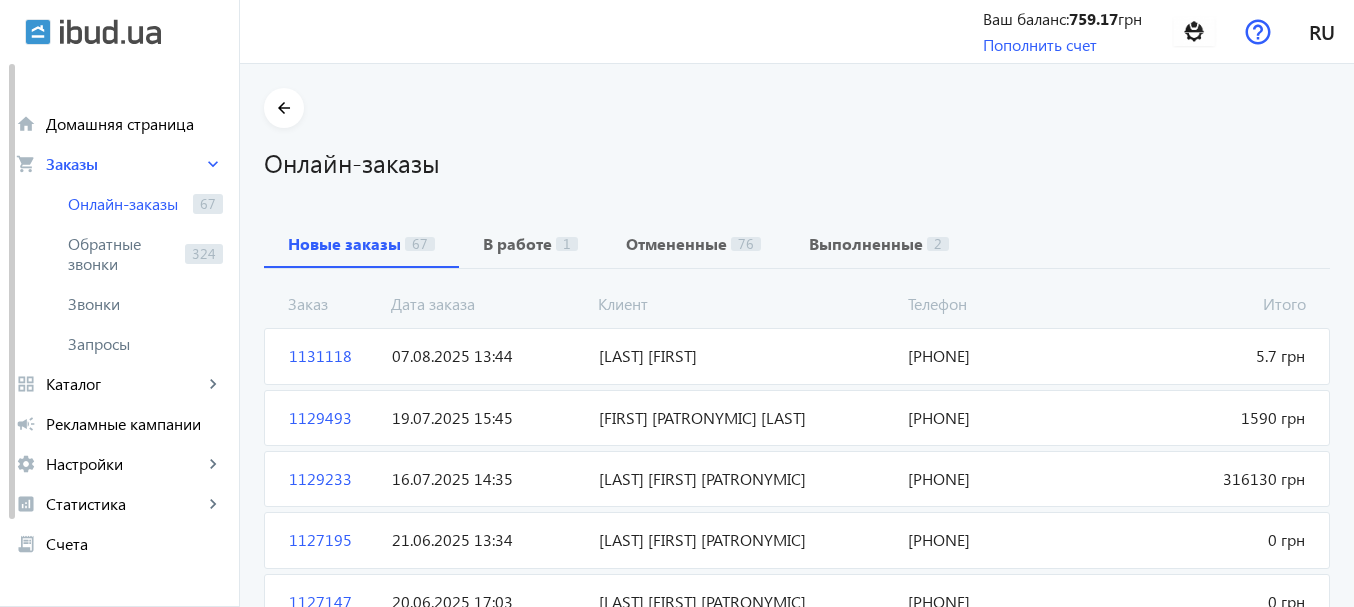 click on "[LAST] [FIRST] [PATRONYMIC]" at bounding box center (746, 479) 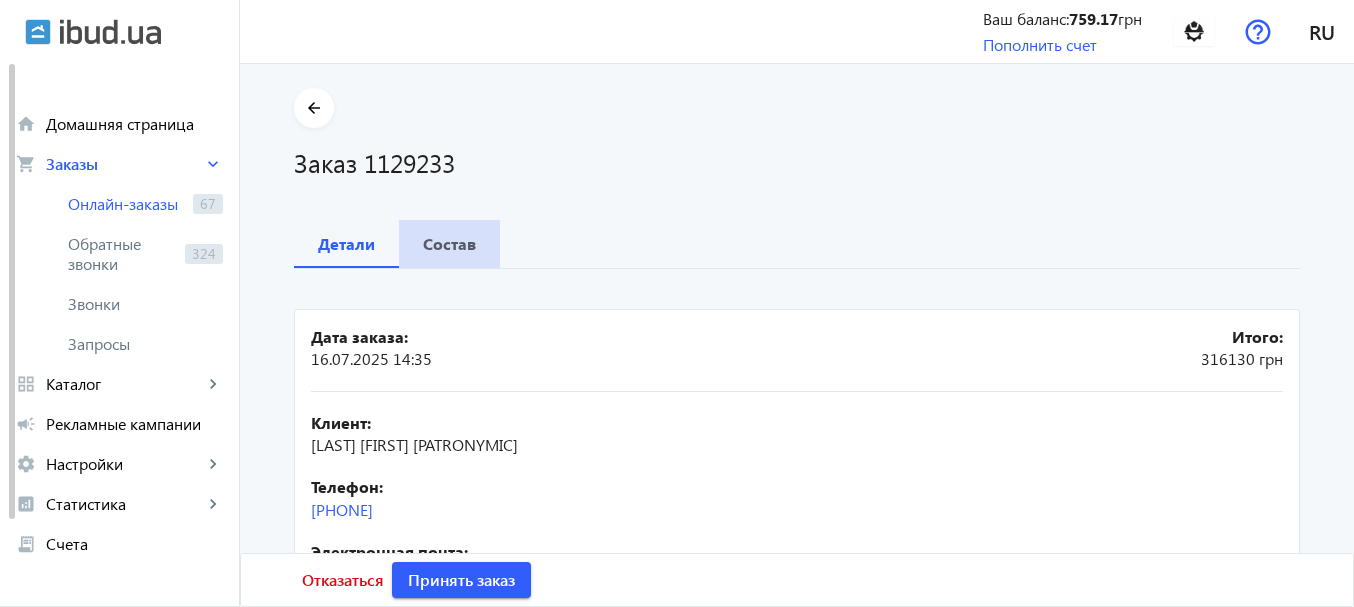 click on "Состав" at bounding box center (449, 244) 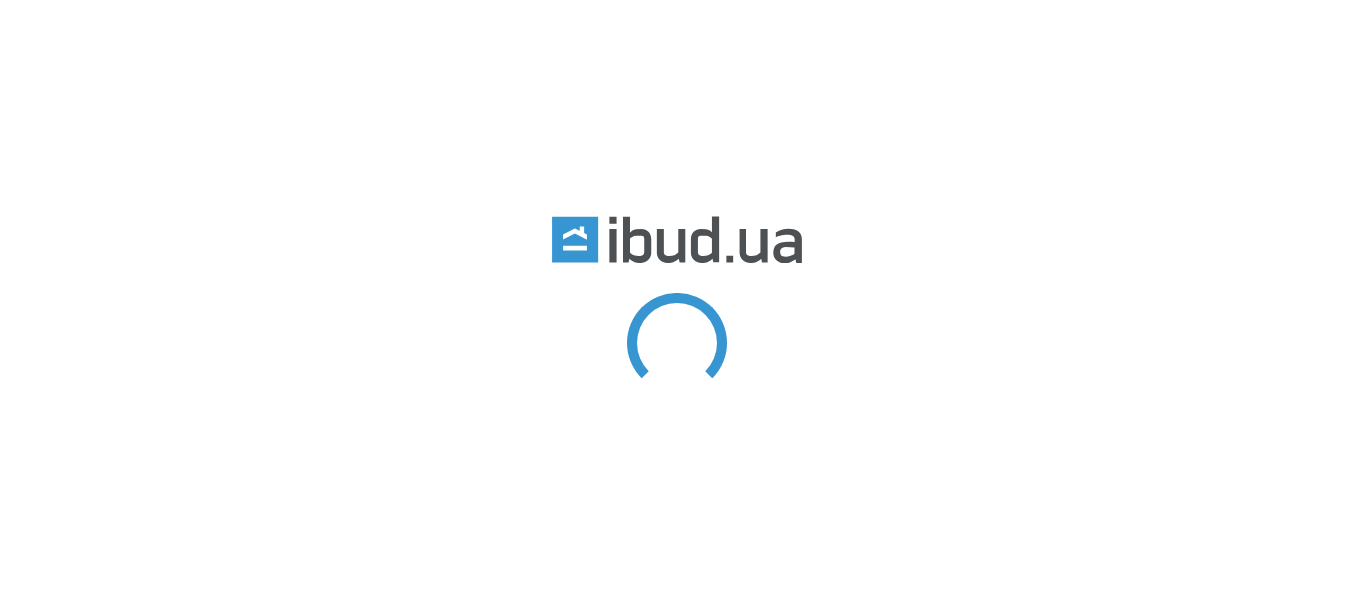 scroll, scrollTop: 0, scrollLeft: 0, axis: both 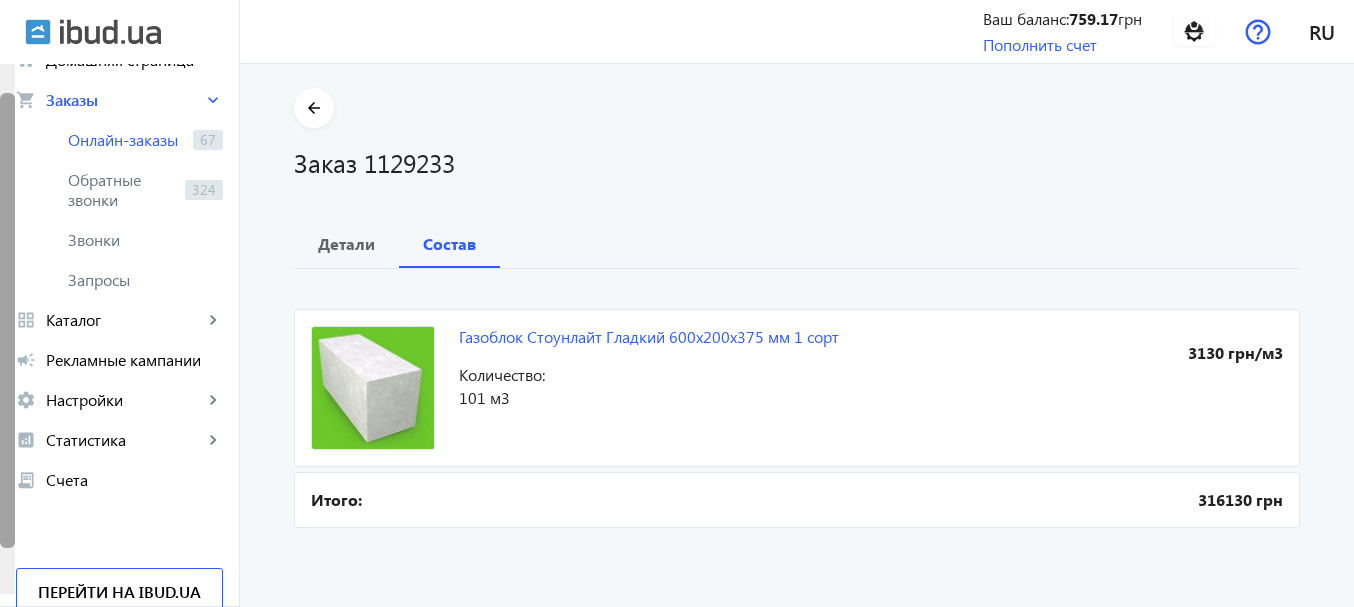 drag, startPoint x: 11, startPoint y: 90, endPoint x: 11, endPoint y: 145, distance: 55 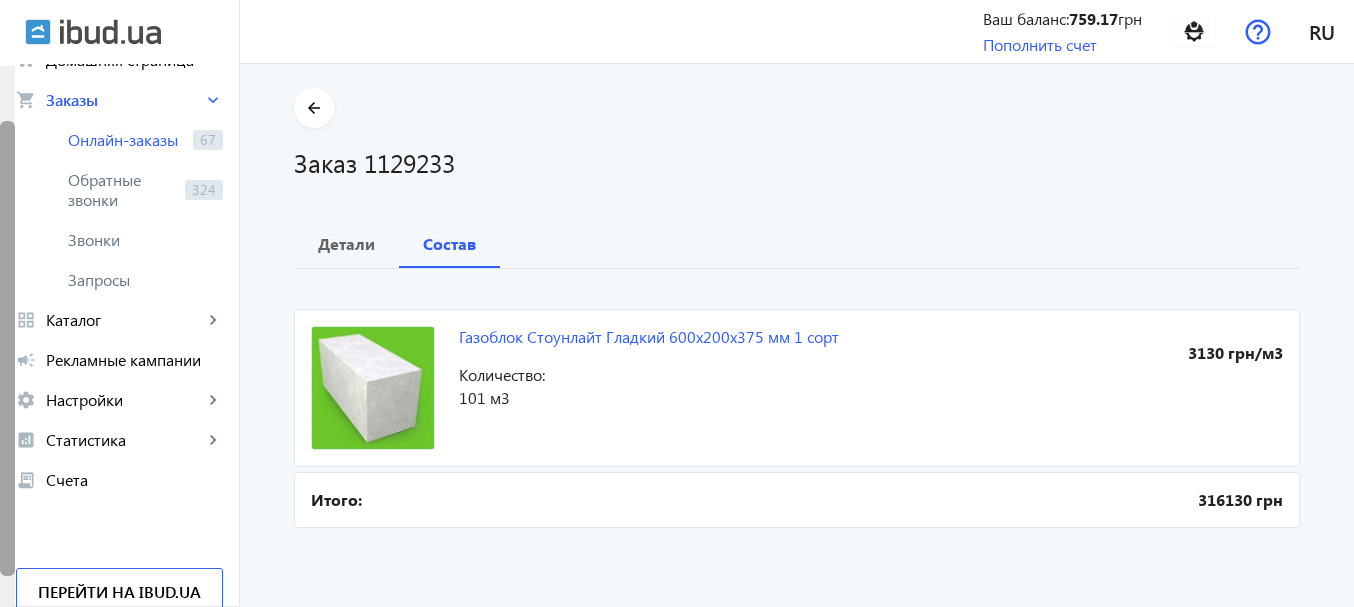 scroll, scrollTop: 66, scrollLeft: 0, axis: vertical 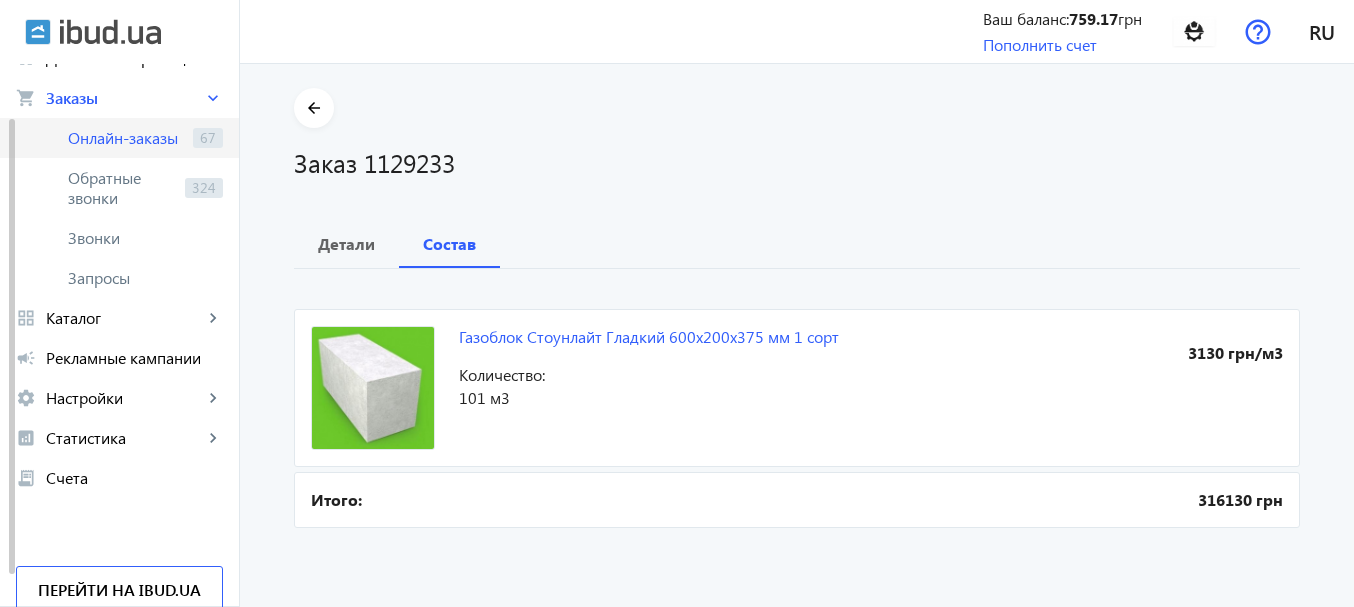click on "Онлайн-заказы" 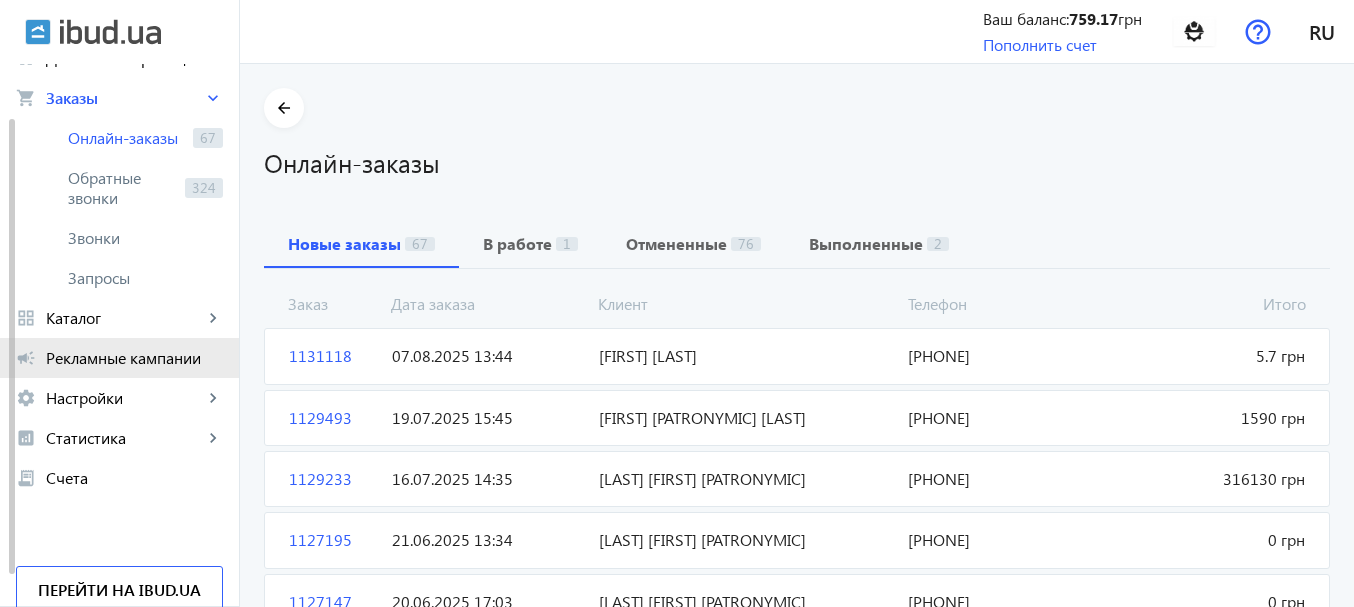 click on "Рекламные кампании" 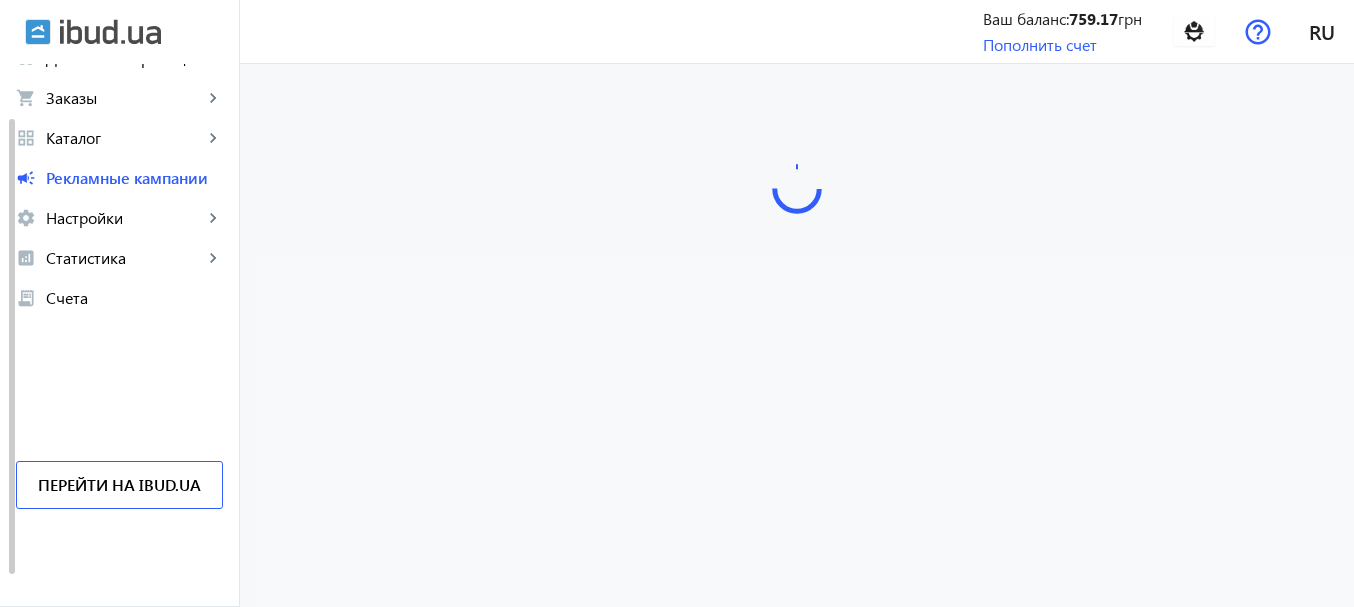 scroll, scrollTop: 0, scrollLeft: 0, axis: both 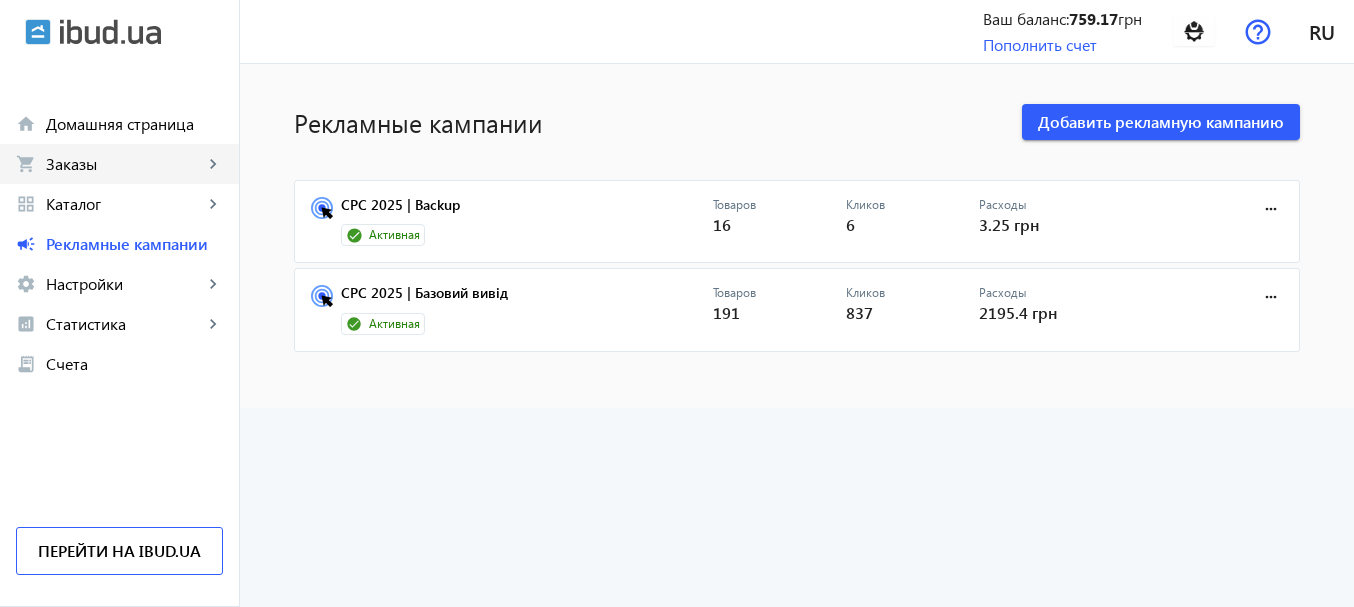 click on "Заказы" 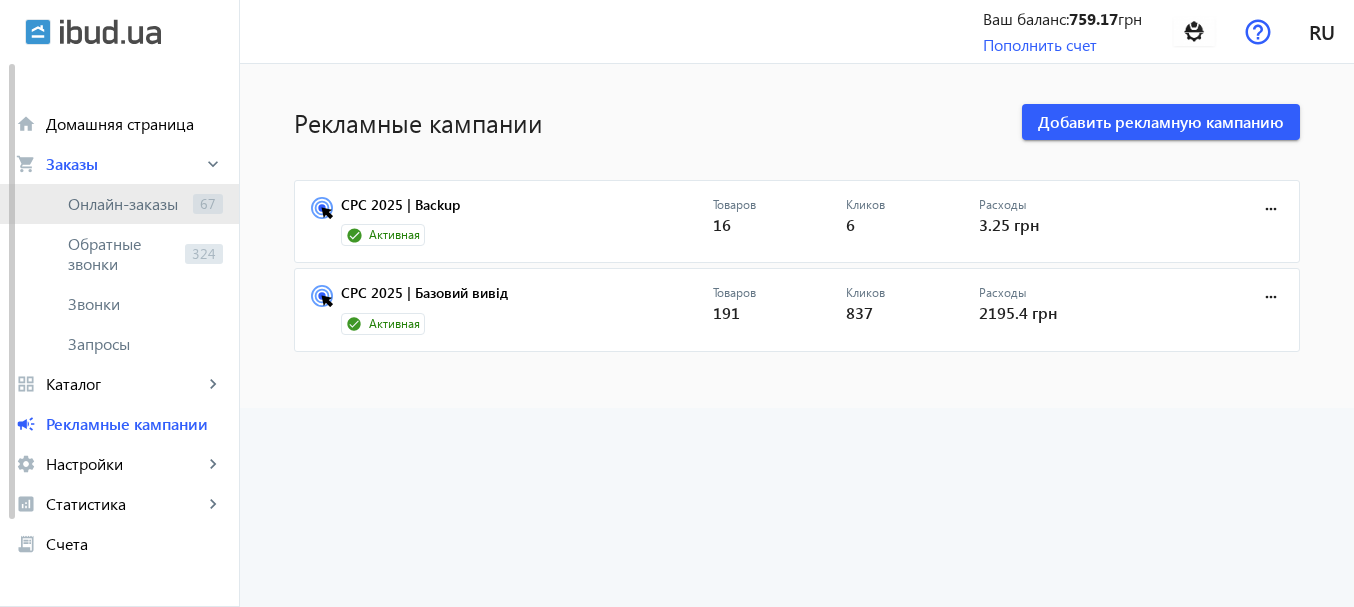 click on "Онлайн-заказы" 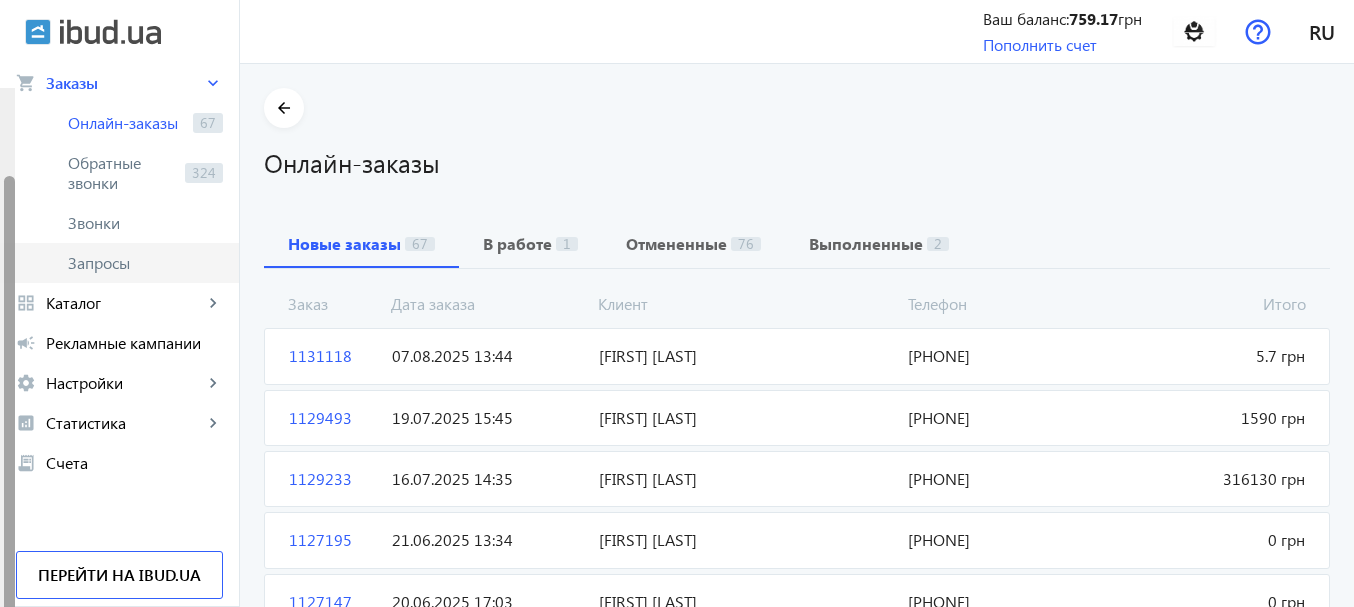 scroll, scrollTop: 105, scrollLeft: 0, axis: vertical 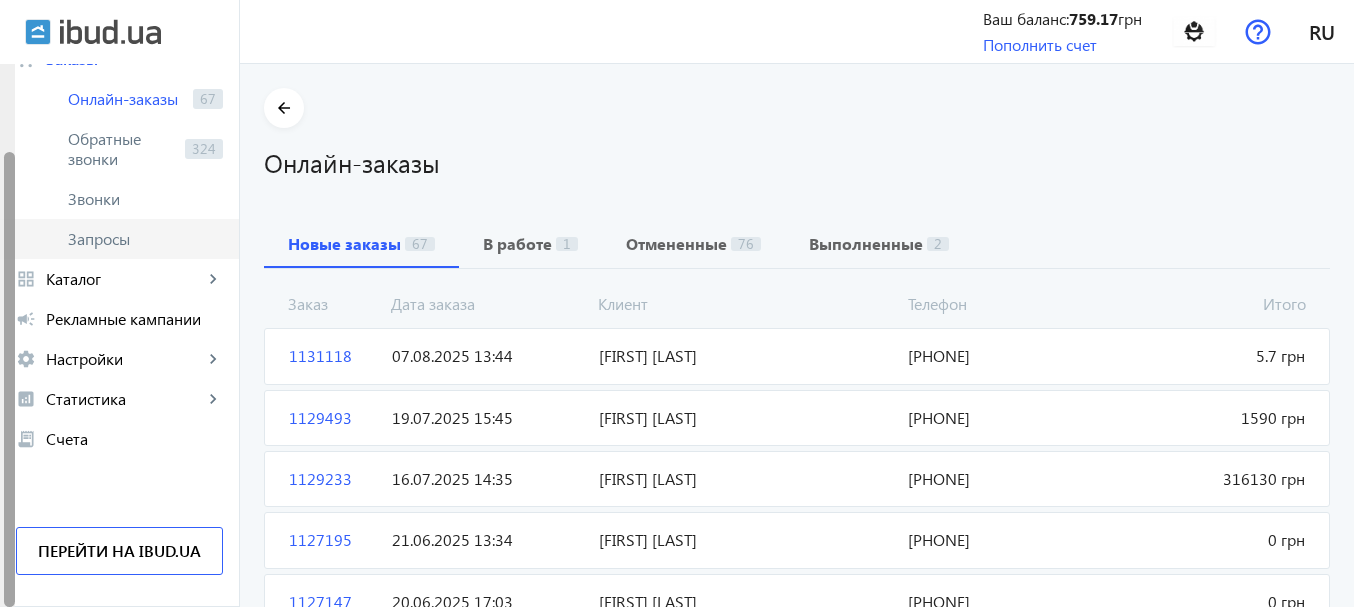 drag, startPoint x: 13, startPoint y: 119, endPoint x: 17, endPoint y: 246, distance: 127.06297 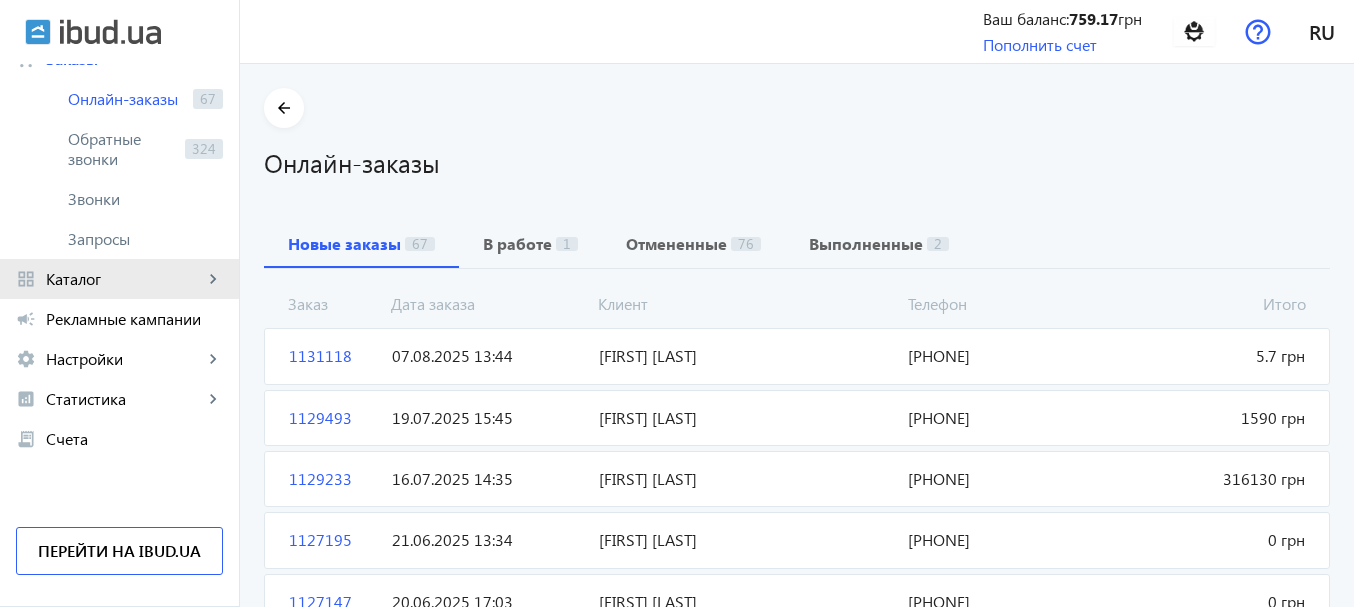 click on "Каталог" 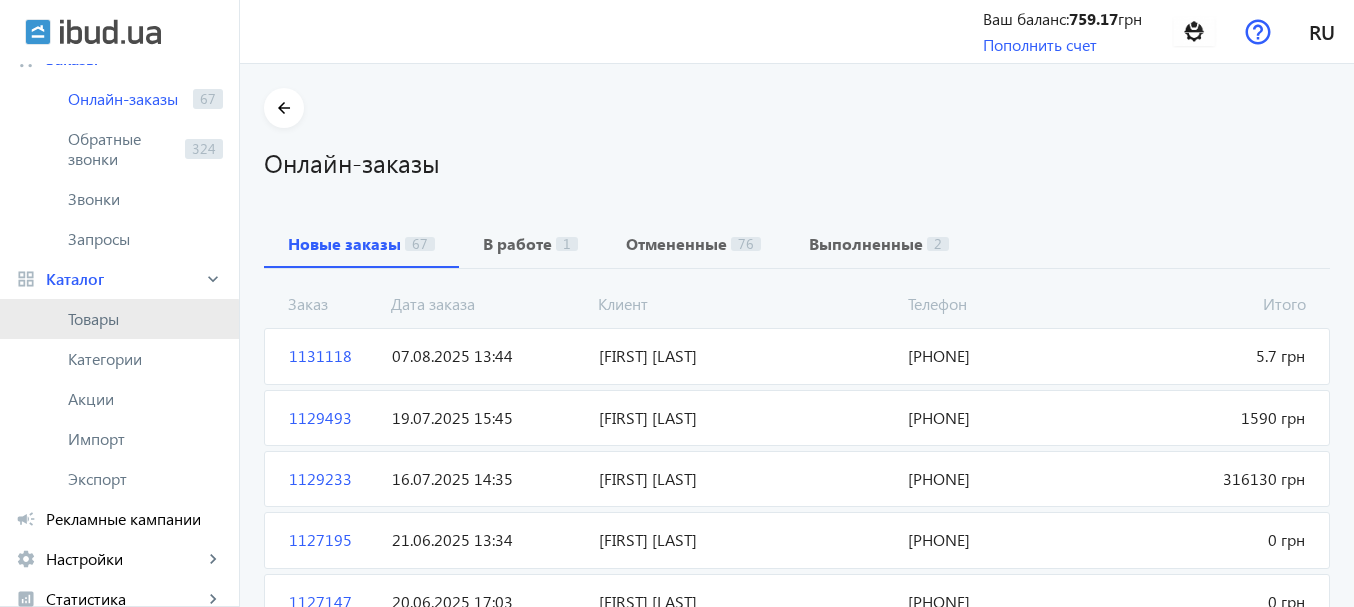 click on "Товары" 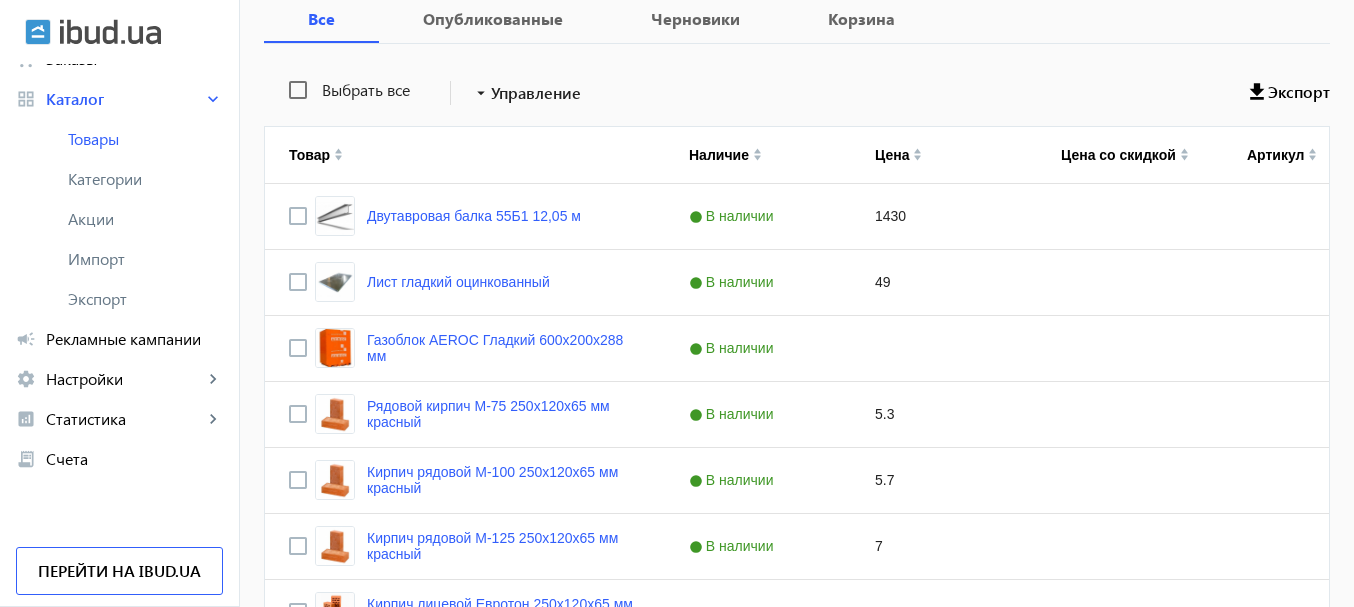 scroll, scrollTop: 355, scrollLeft: 0, axis: vertical 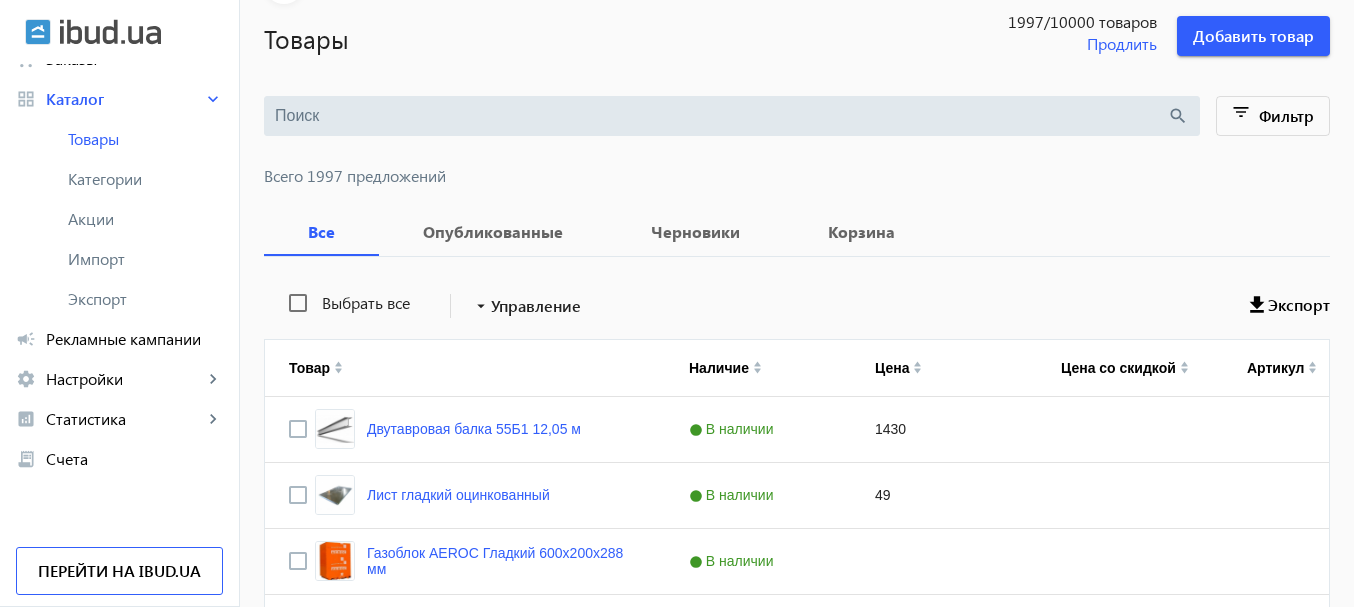 click on "arrow_back Товары 1997  /10000 товаров  Продлить  Добавить товар  search filter_list Фильтр Всего 1997 предложений Все Опубликованные Черновики Корзина Выбрать все arrow_drop_down  Управление   Экспорт
Товар
Наличие
Цена
Цена со скидкой
49" 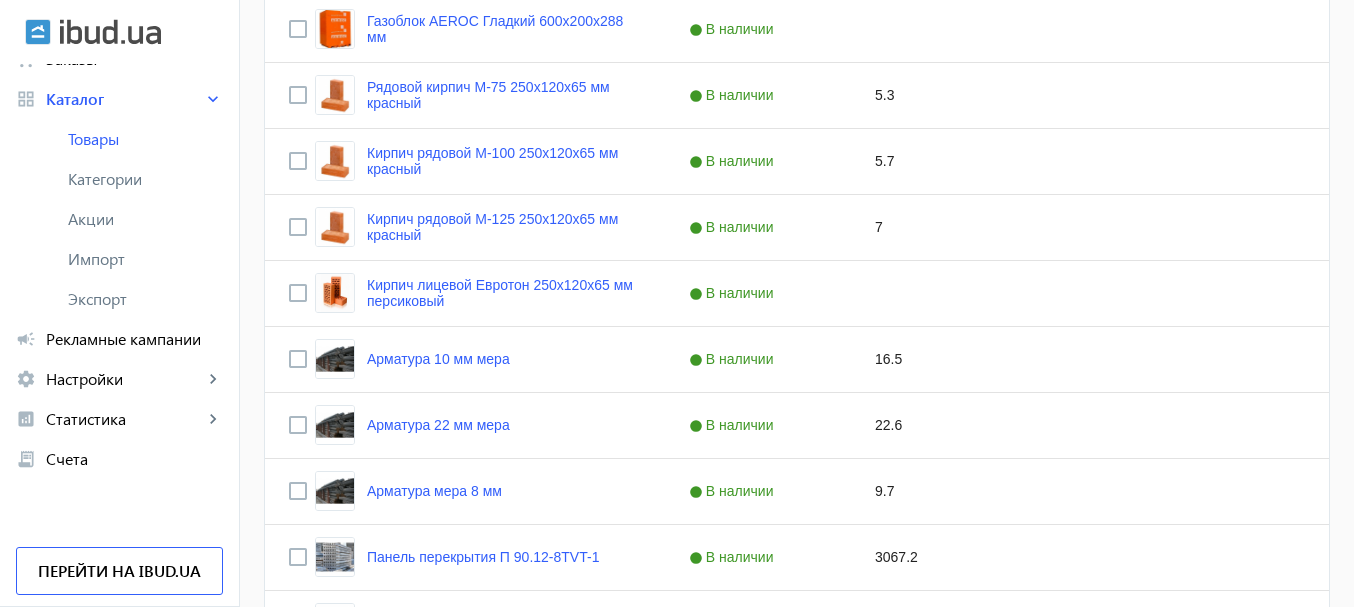 scroll, scrollTop: 674, scrollLeft: 0, axis: vertical 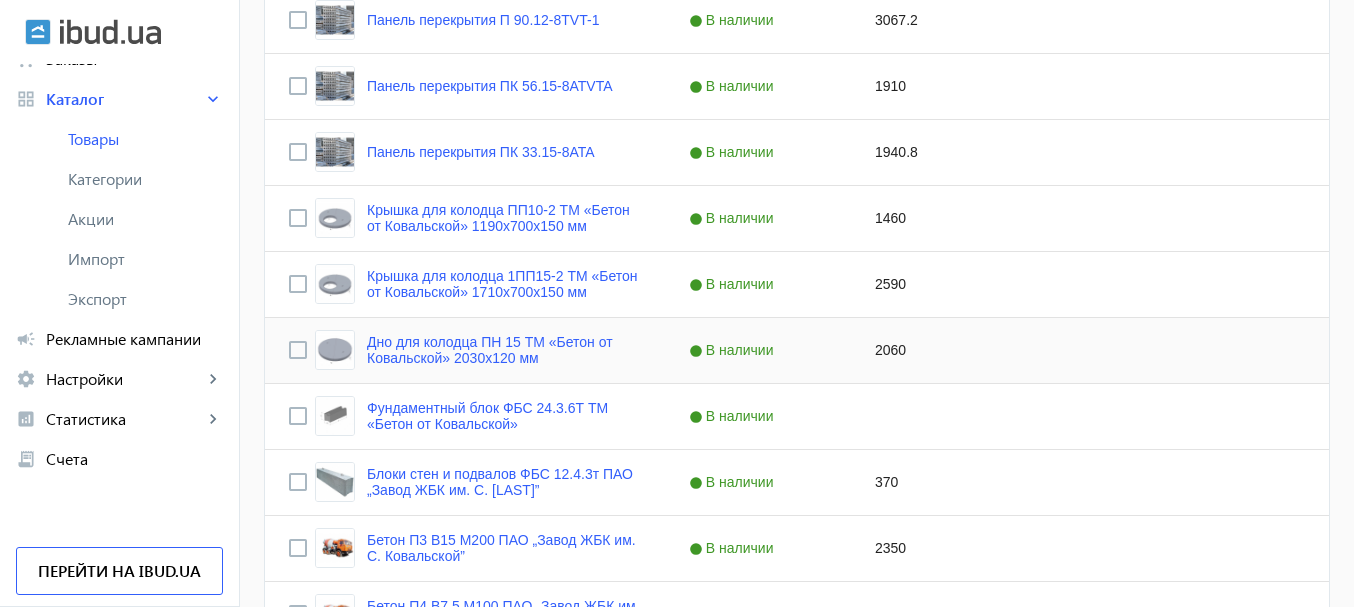 drag, startPoint x: 1337, startPoint y: 298, endPoint x: 1318, endPoint y: 359, distance: 63.89053 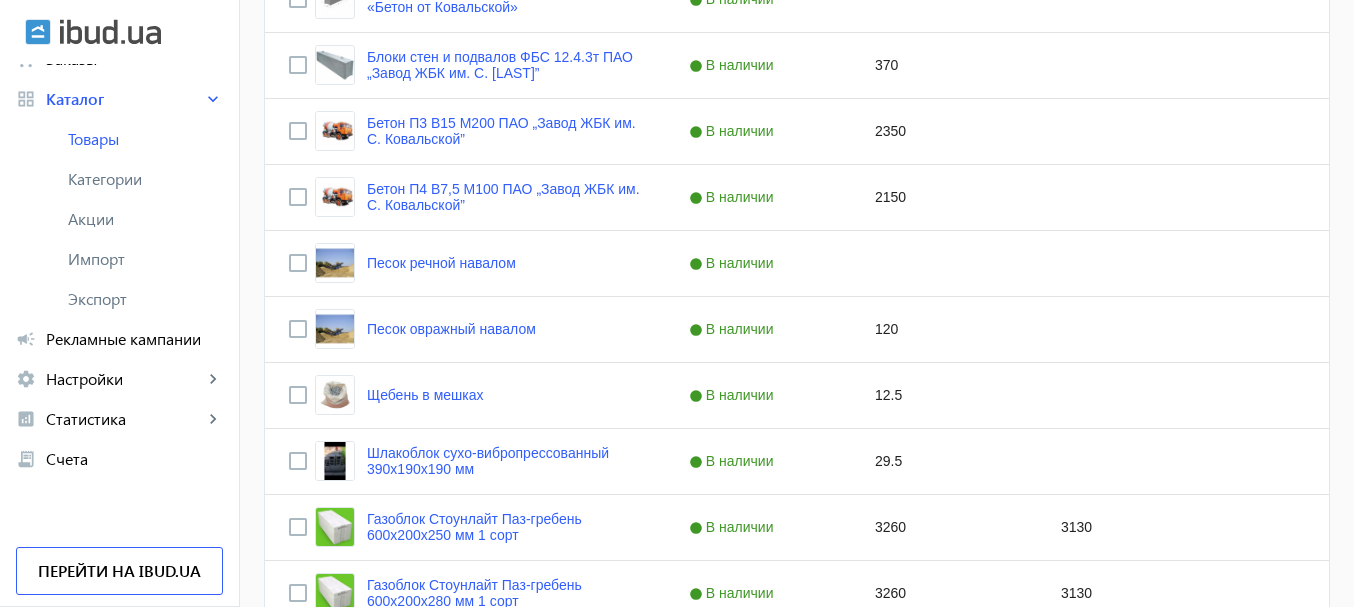scroll, scrollTop: 1624, scrollLeft: 0, axis: vertical 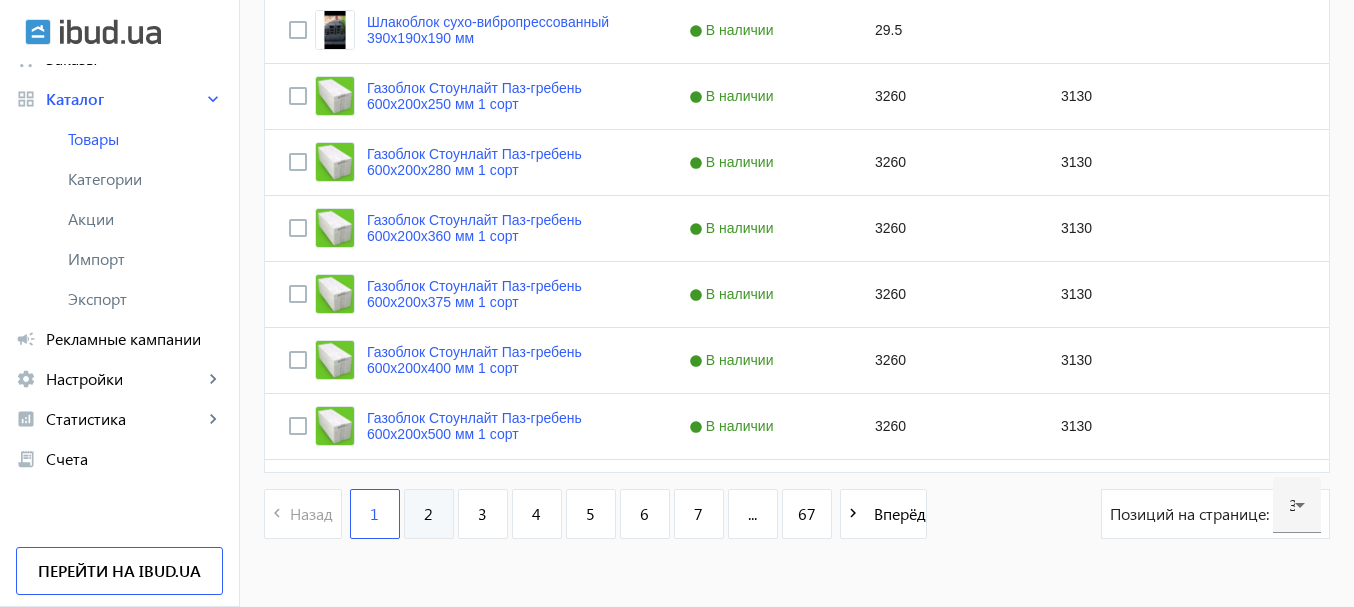 click on "2" 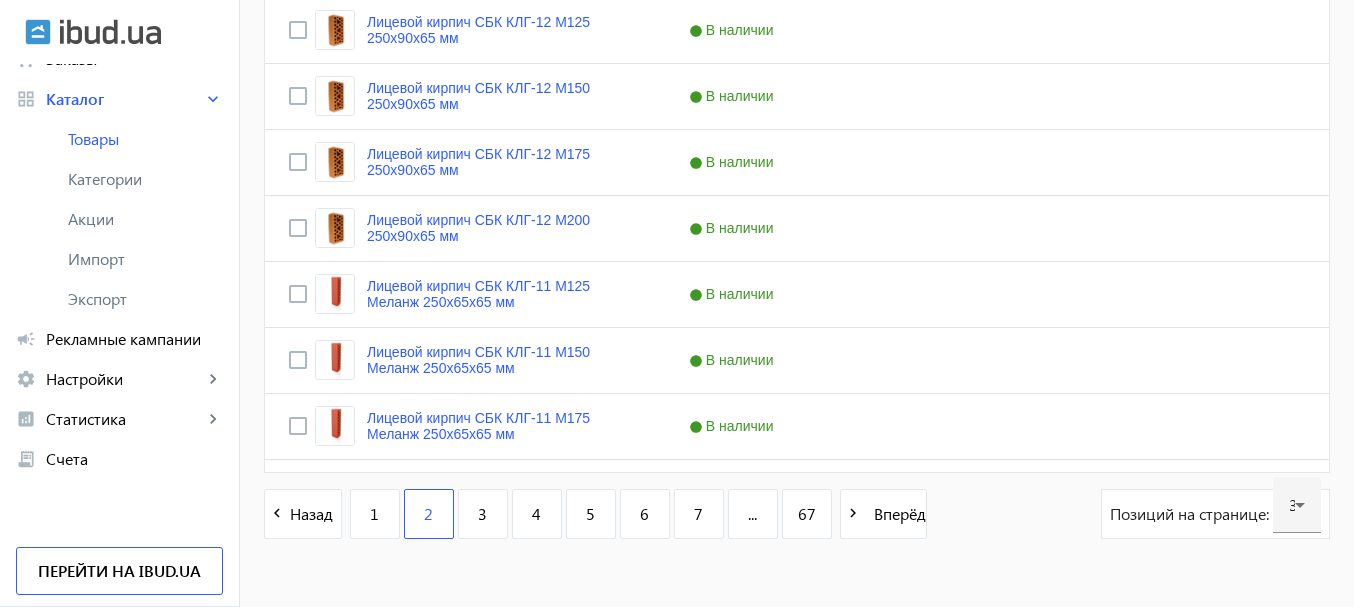 scroll, scrollTop: 0, scrollLeft: 0, axis: both 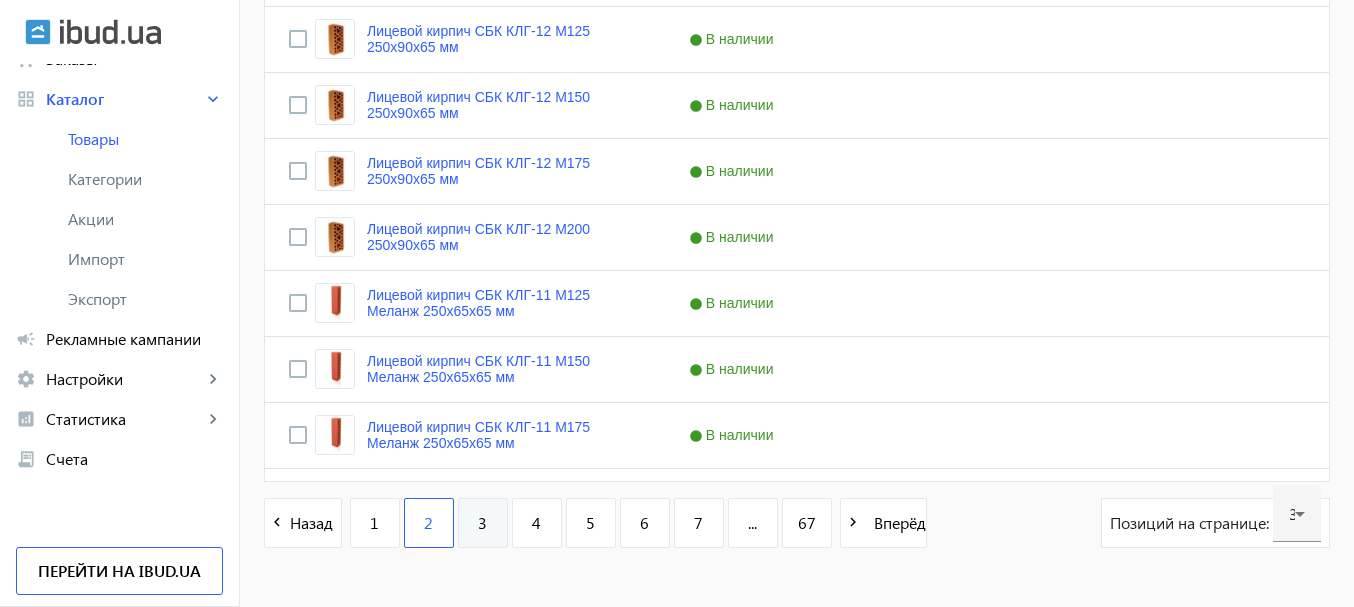 click on "3" 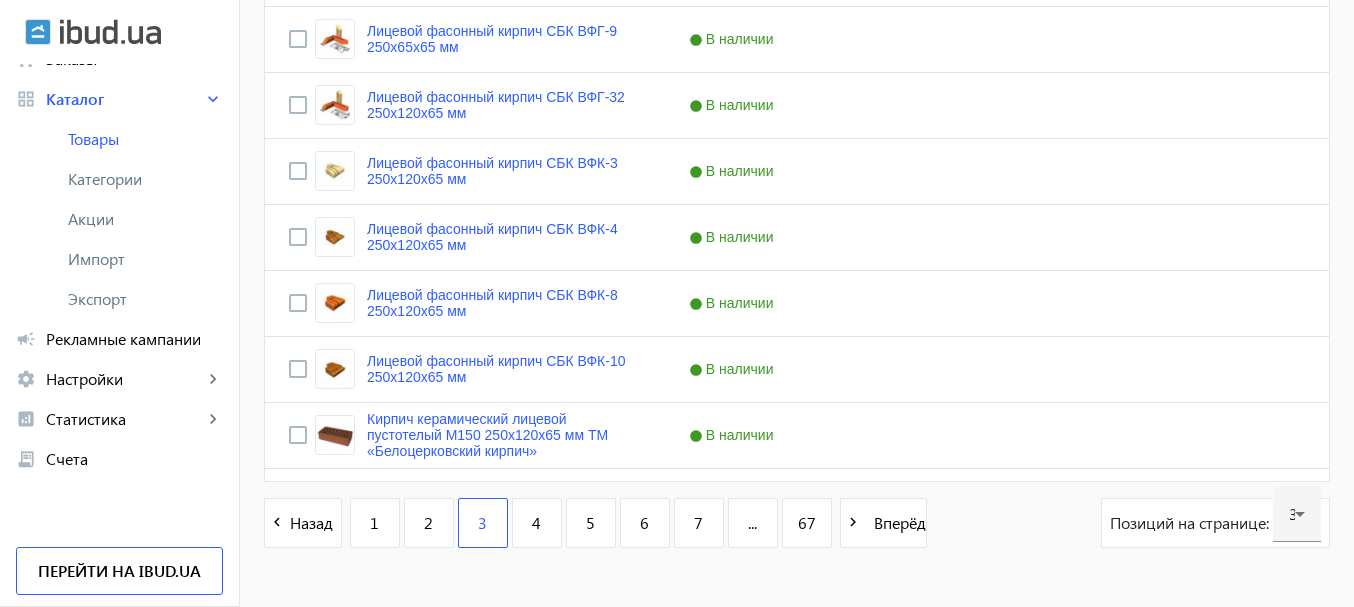 scroll, scrollTop: 0, scrollLeft: 0, axis: both 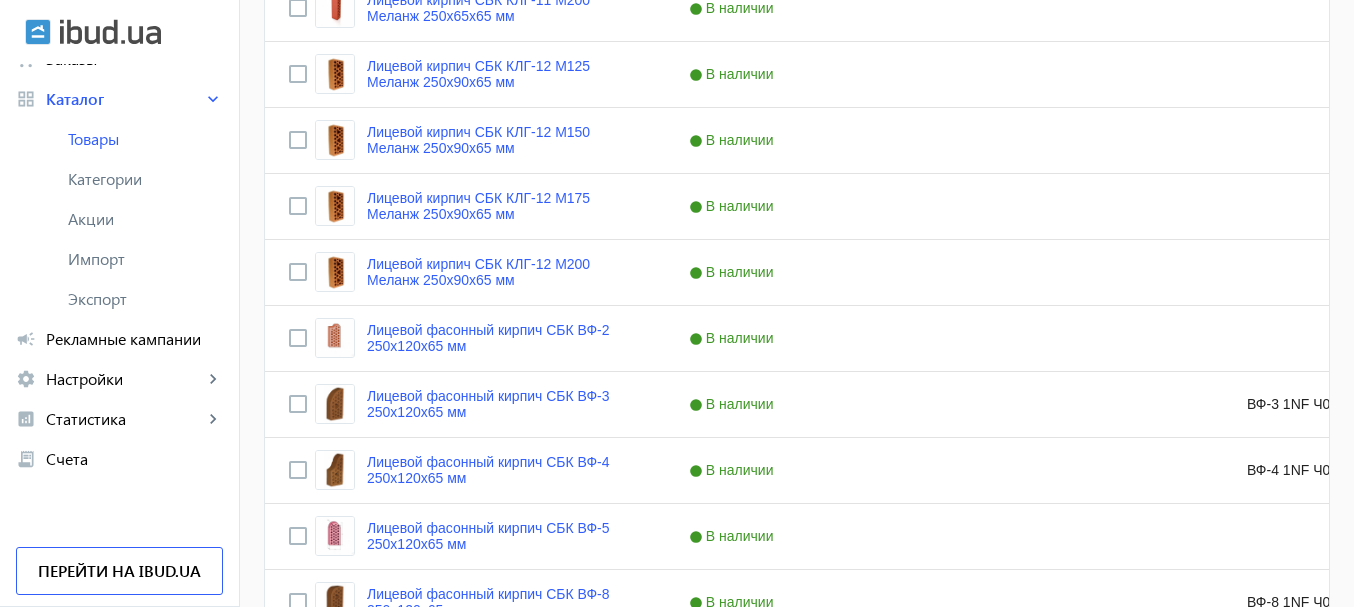 drag, startPoint x: 1348, startPoint y: 193, endPoint x: 1342, endPoint y: 263, distance: 70.256676 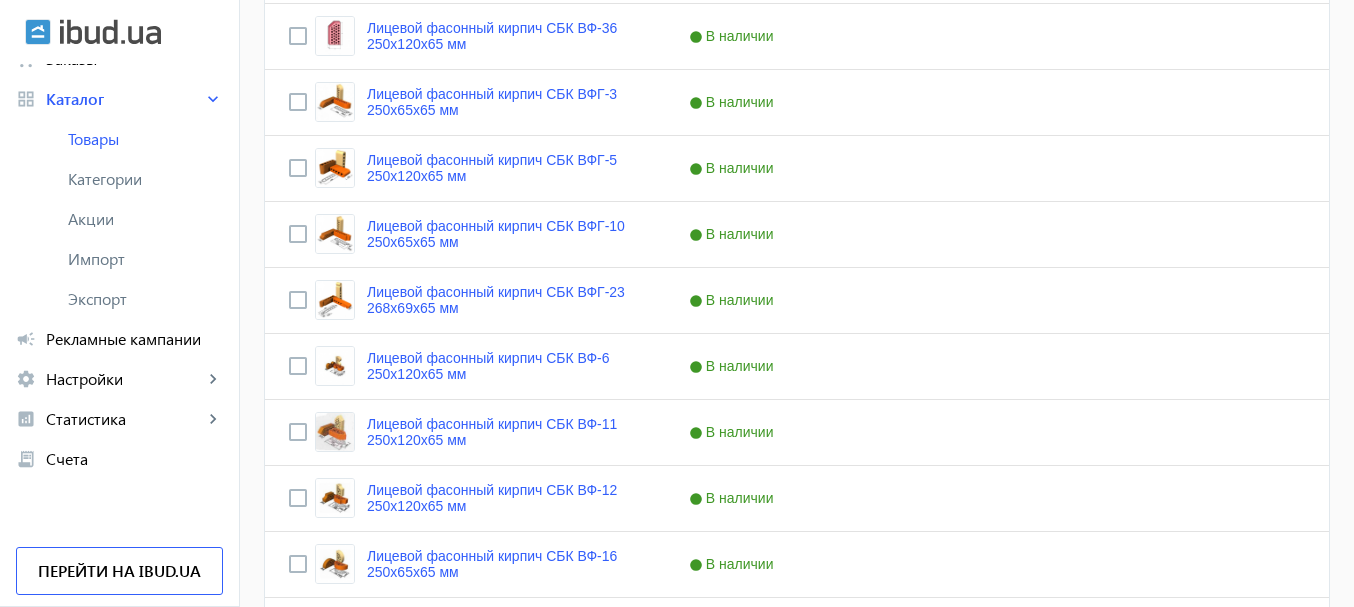 scroll, scrollTop: 1322, scrollLeft: 0, axis: vertical 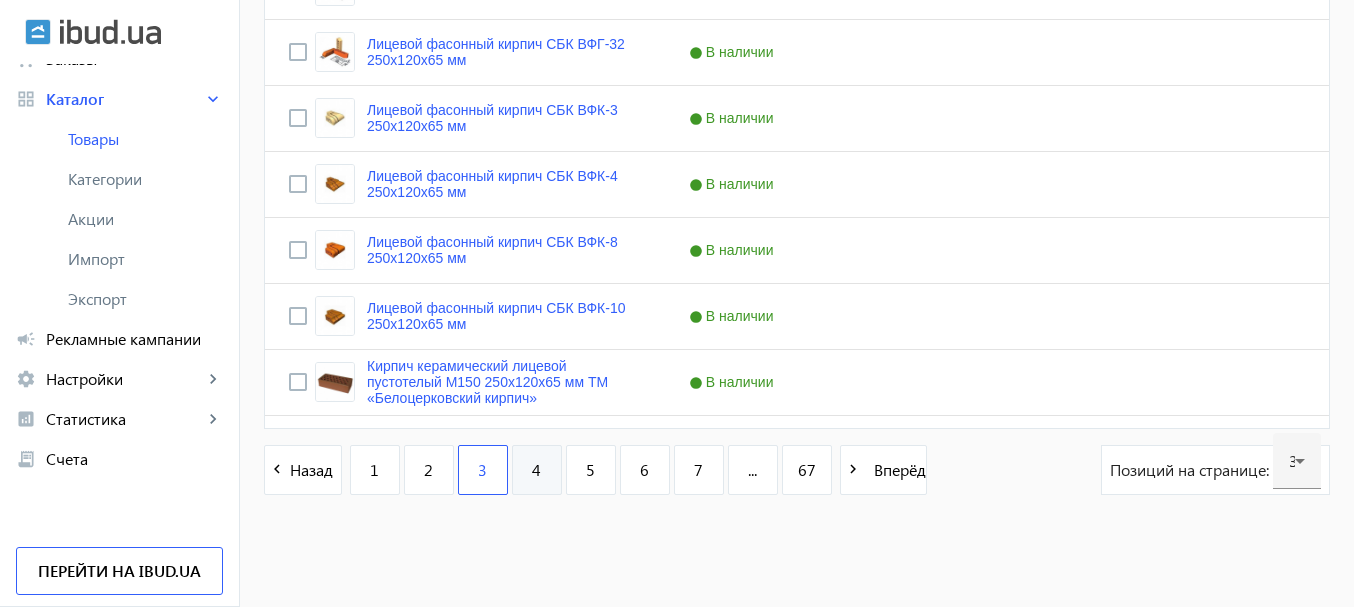 click on "4" 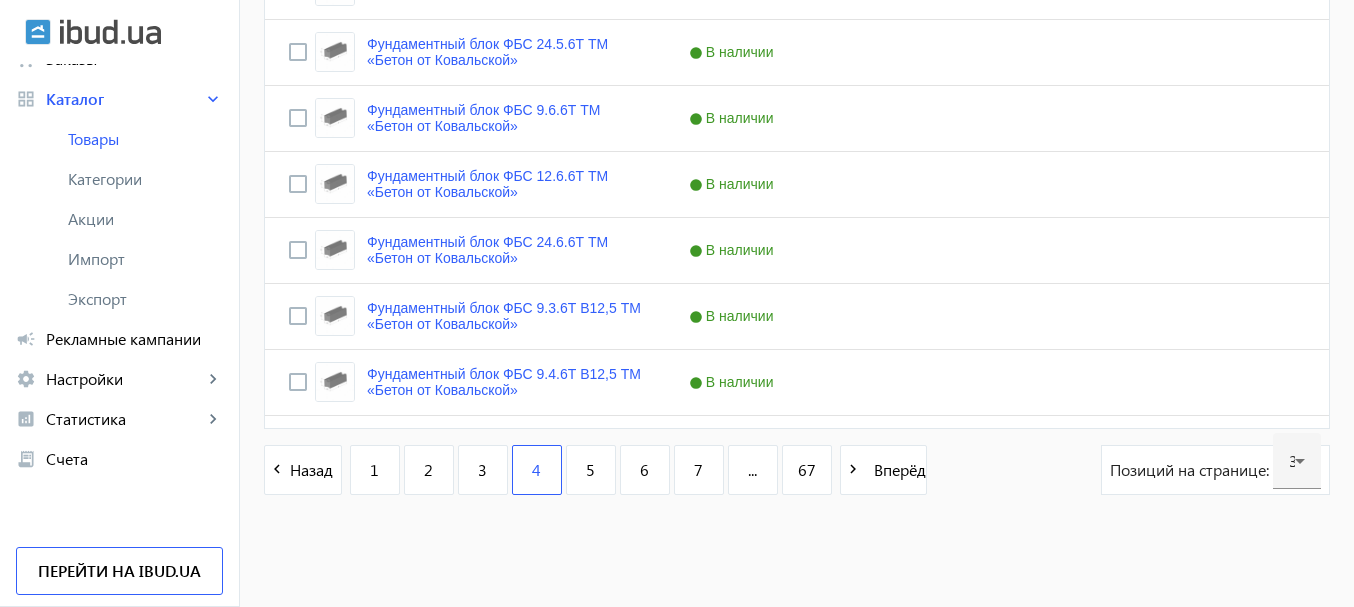scroll, scrollTop: 0, scrollLeft: 0, axis: both 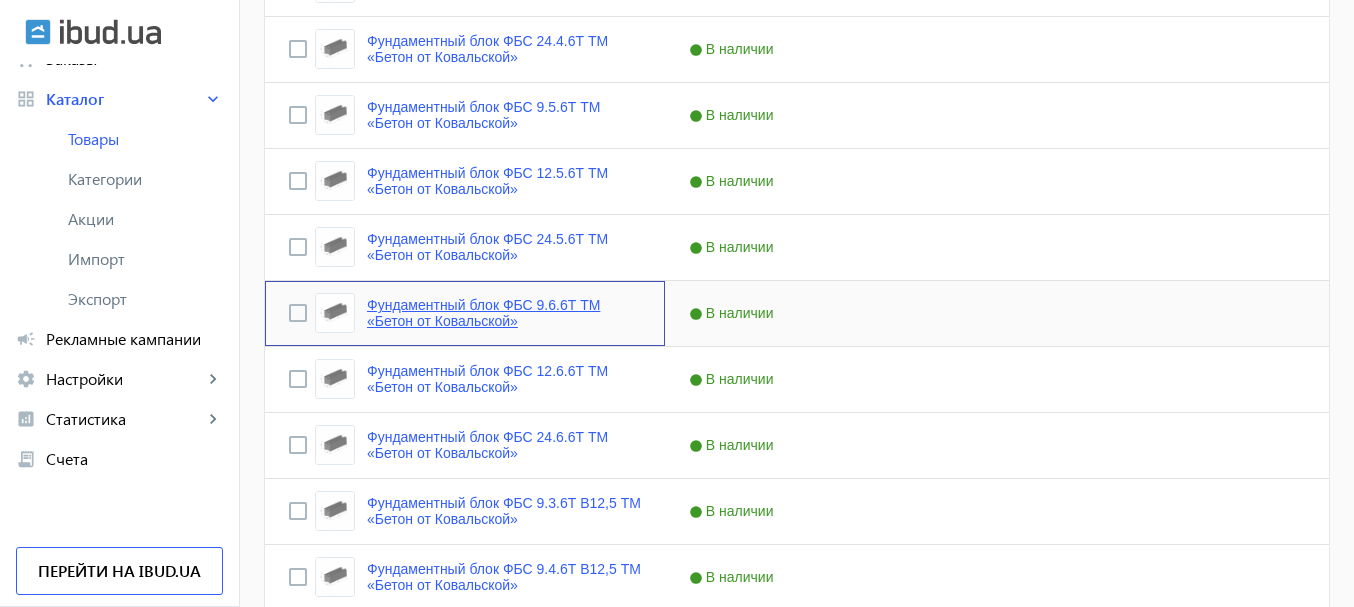 click on "Фундаментный блок ФБС 9.6.6Т ТМ «Бетон от Ковальской»" 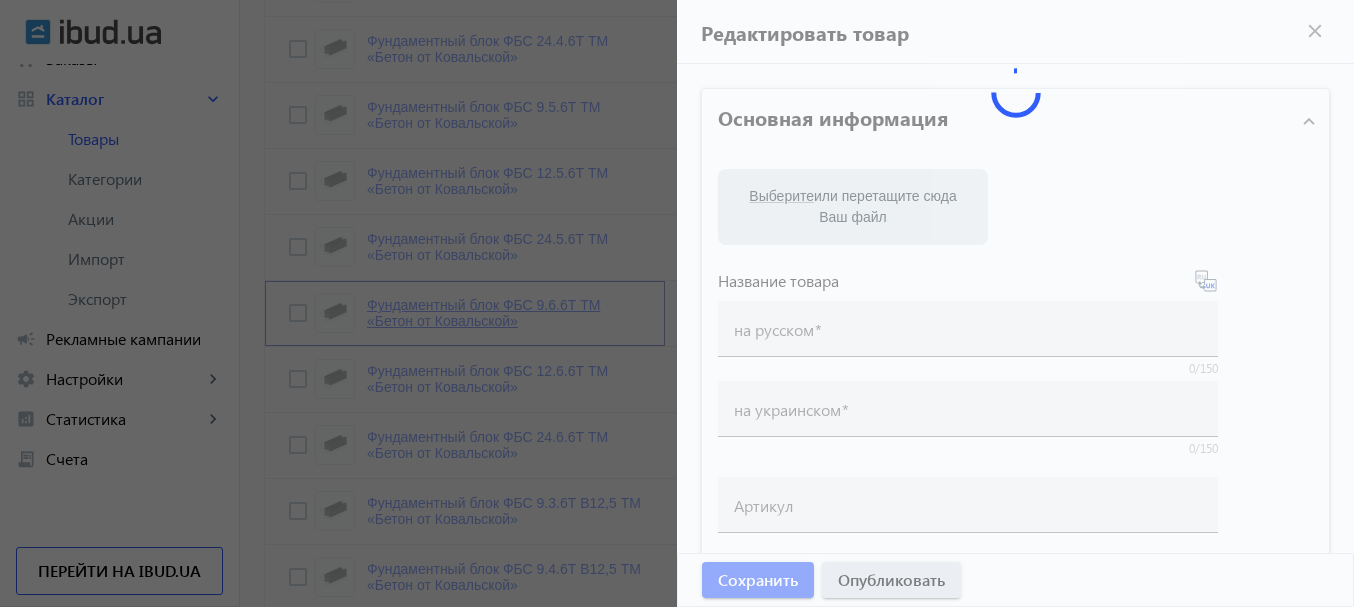 type on "Фундаментный блок ФБС 9.6.6Т ТМ «Бетон от Ковальской»" 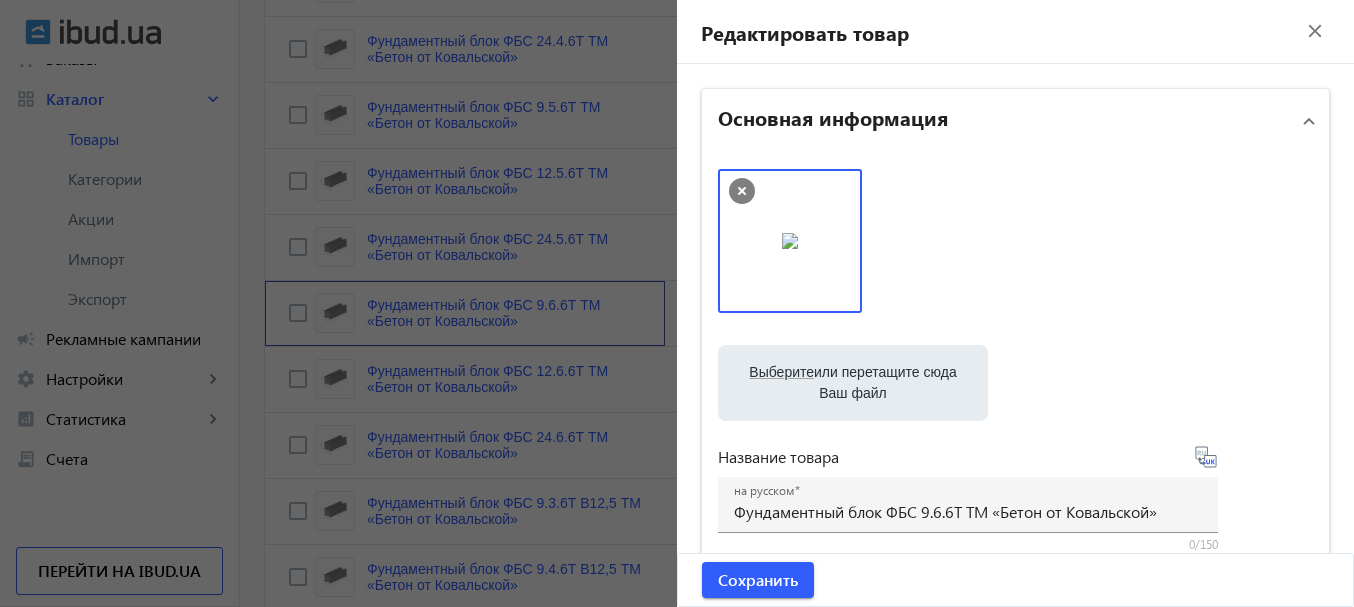 click at bounding box center (790, 241) 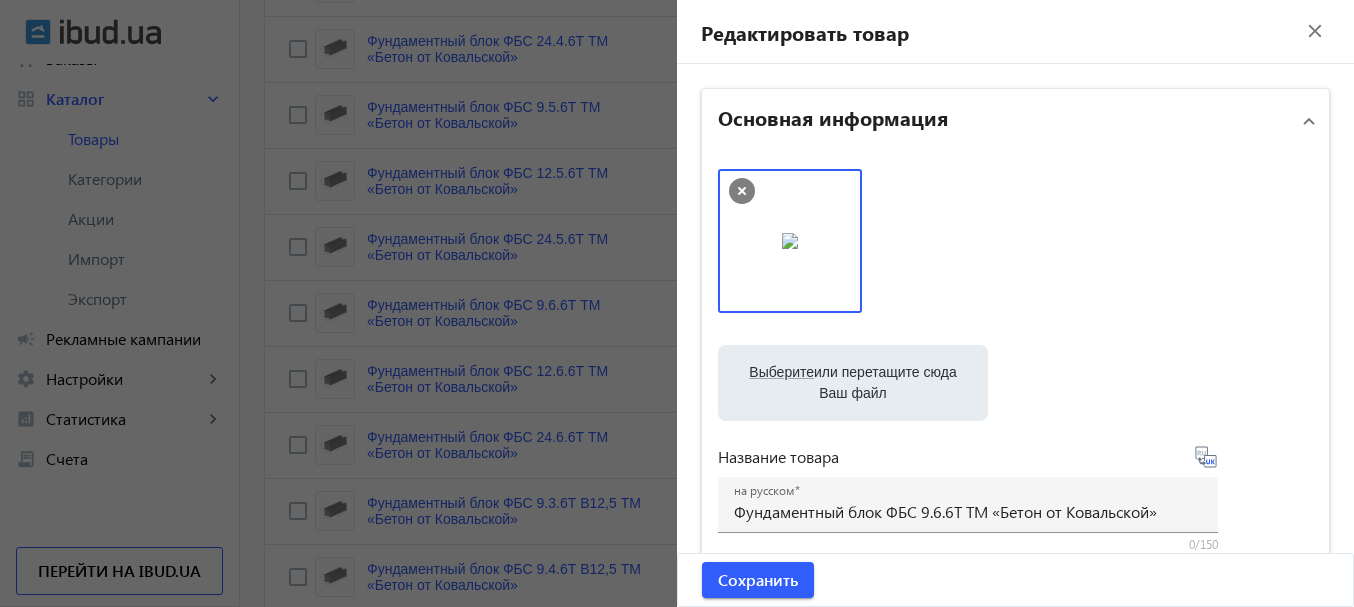 click on "close" 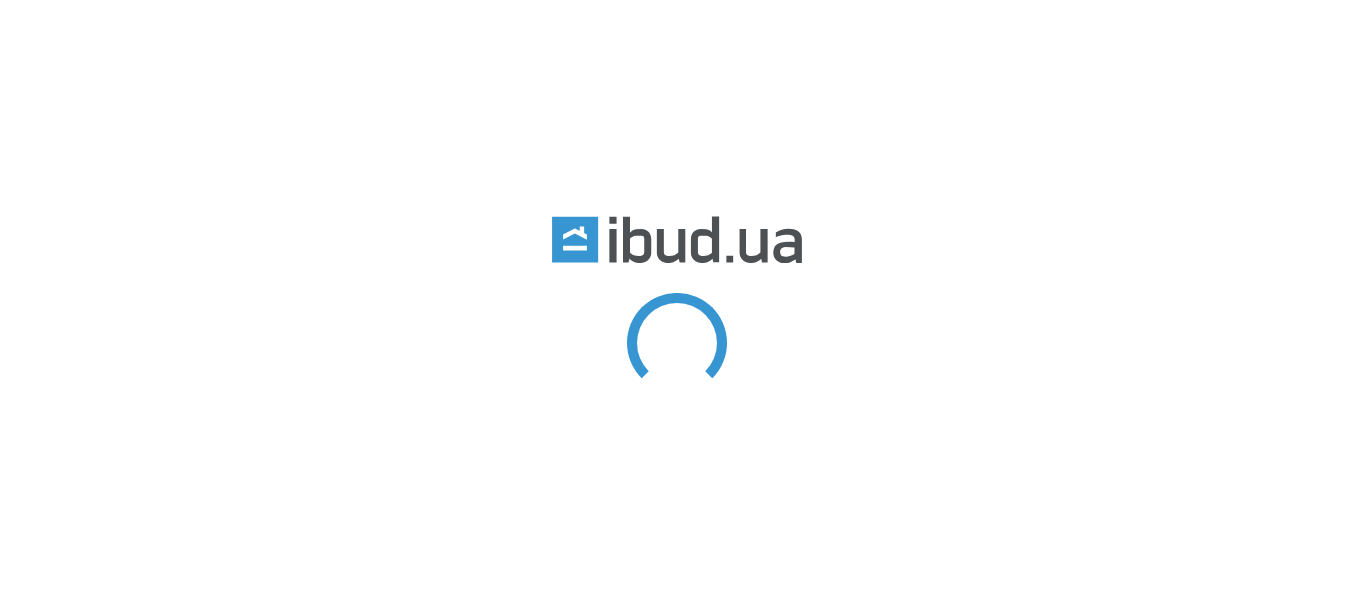 scroll, scrollTop: 0, scrollLeft: 0, axis: both 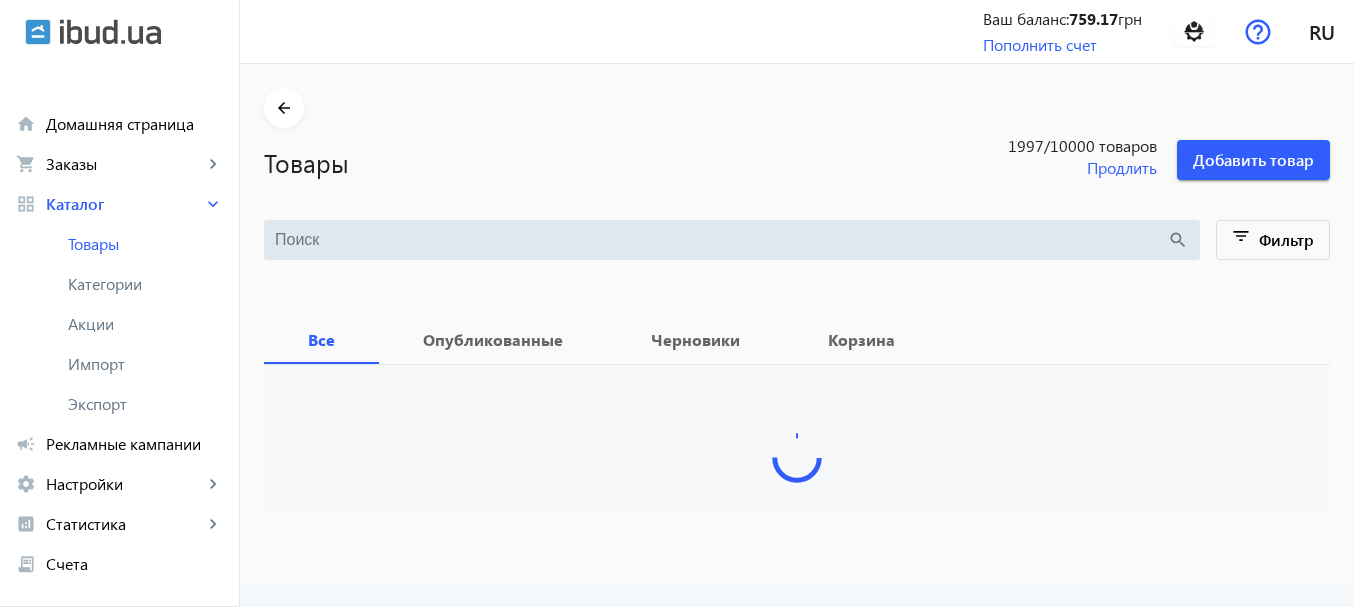 type 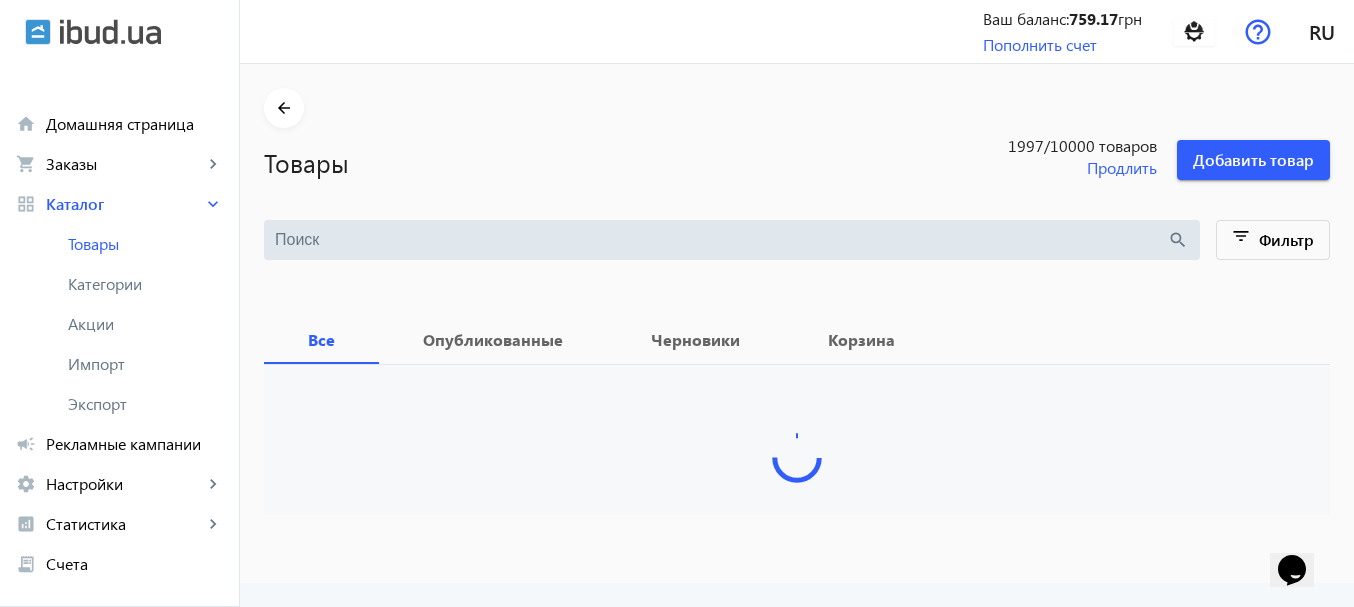 scroll, scrollTop: 0, scrollLeft: 0, axis: both 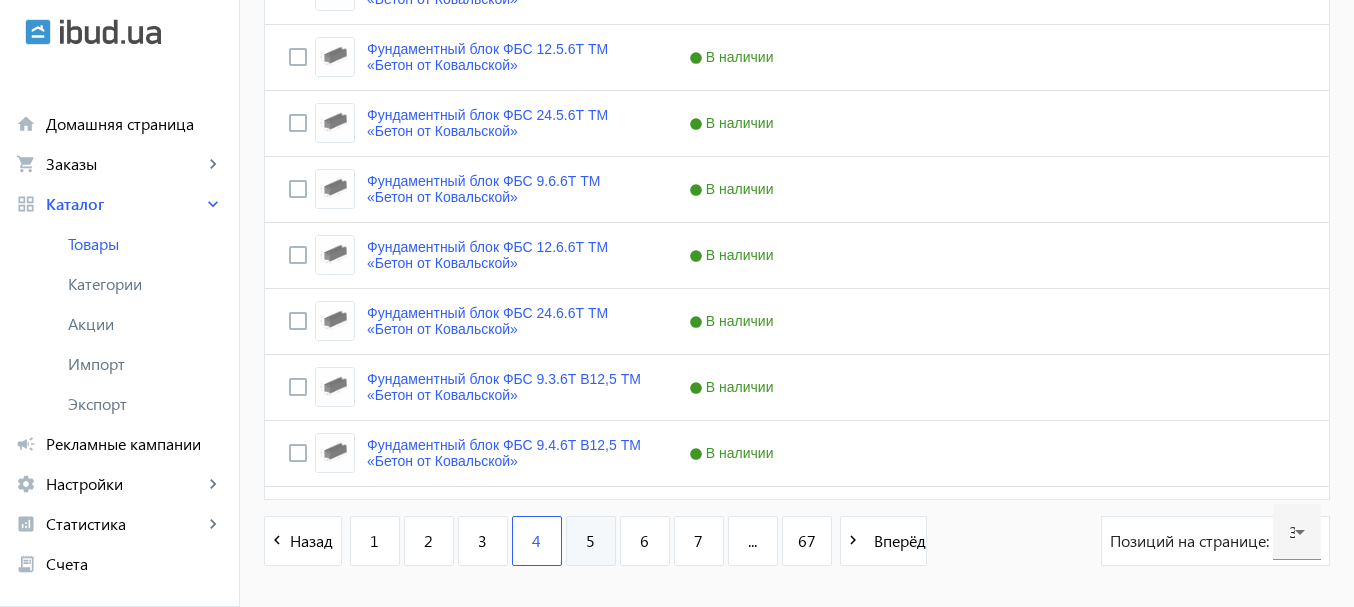 click on "5" 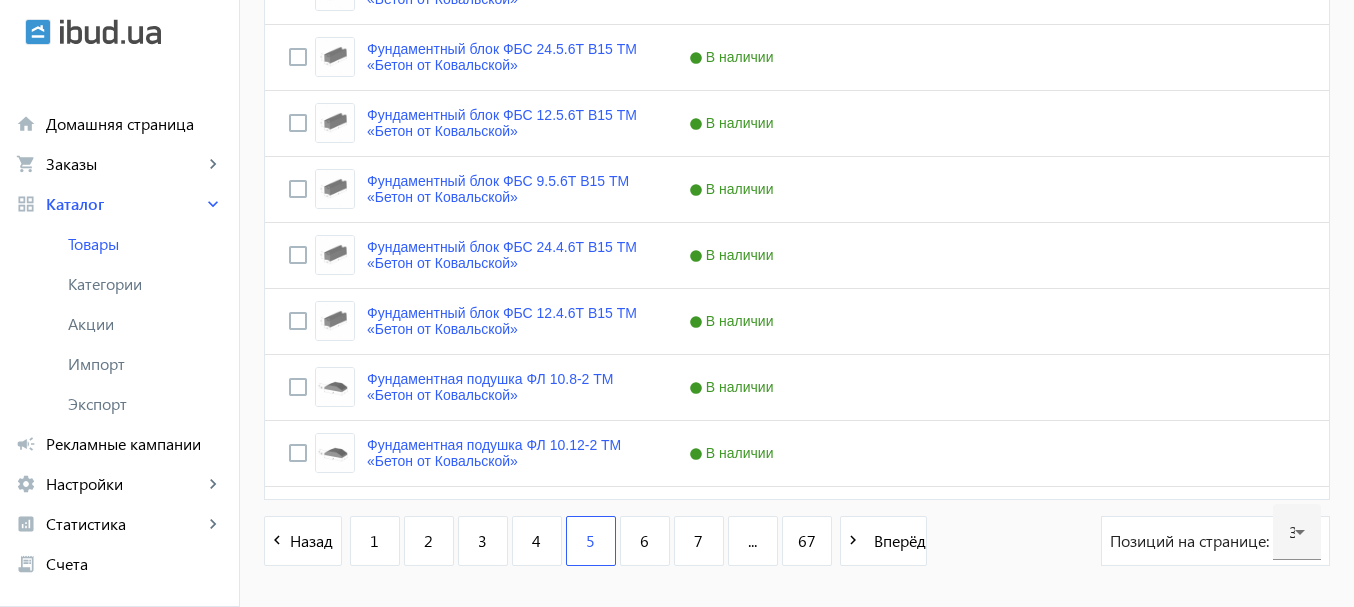 scroll, scrollTop: 0, scrollLeft: 0, axis: both 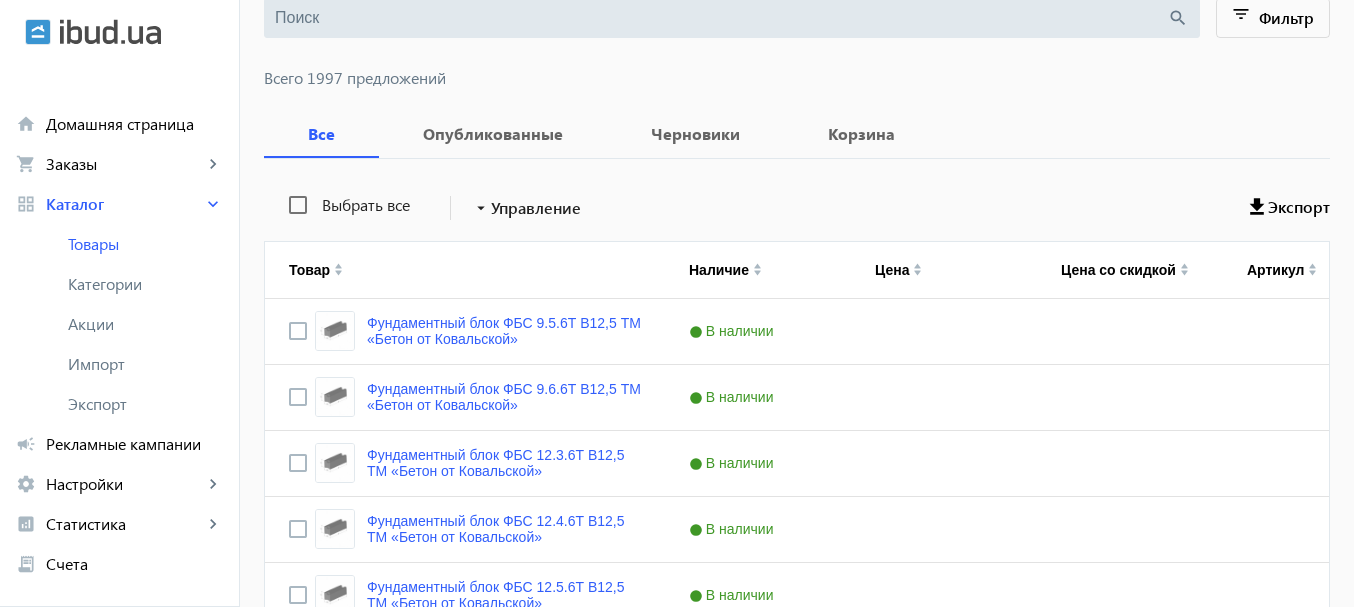 click on "Все Опубликованные Черновики Корзина" 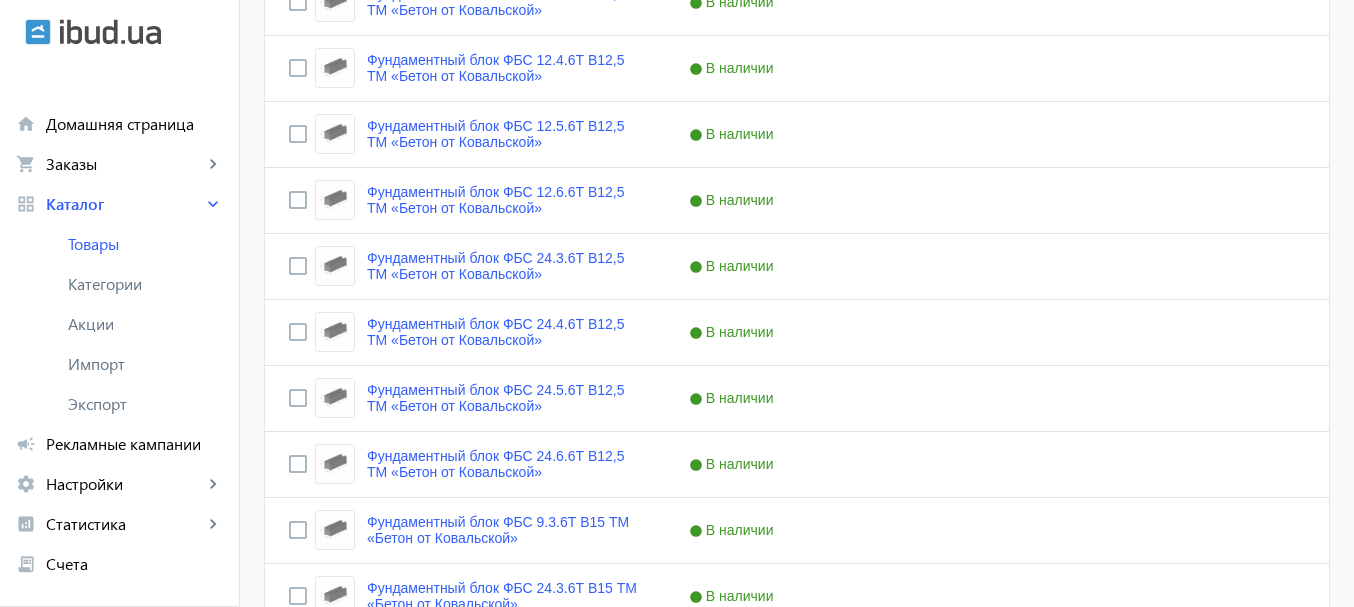 scroll, scrollTop: 719, scrollLeft: 0, axis: vertical 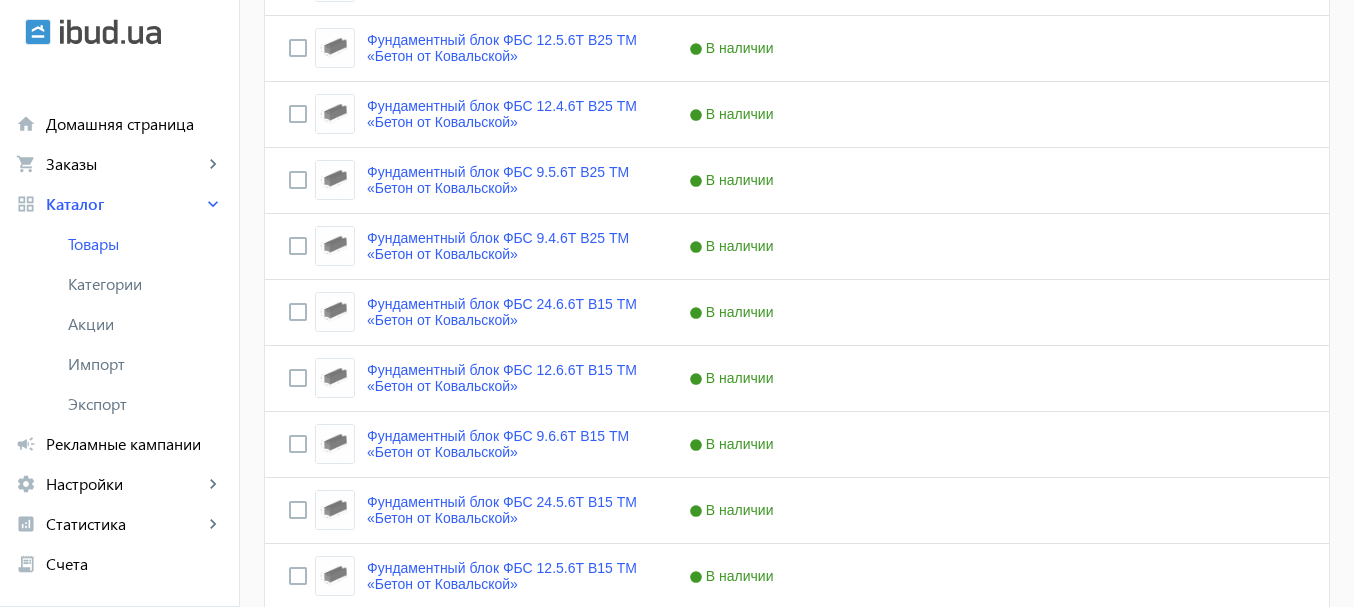 type 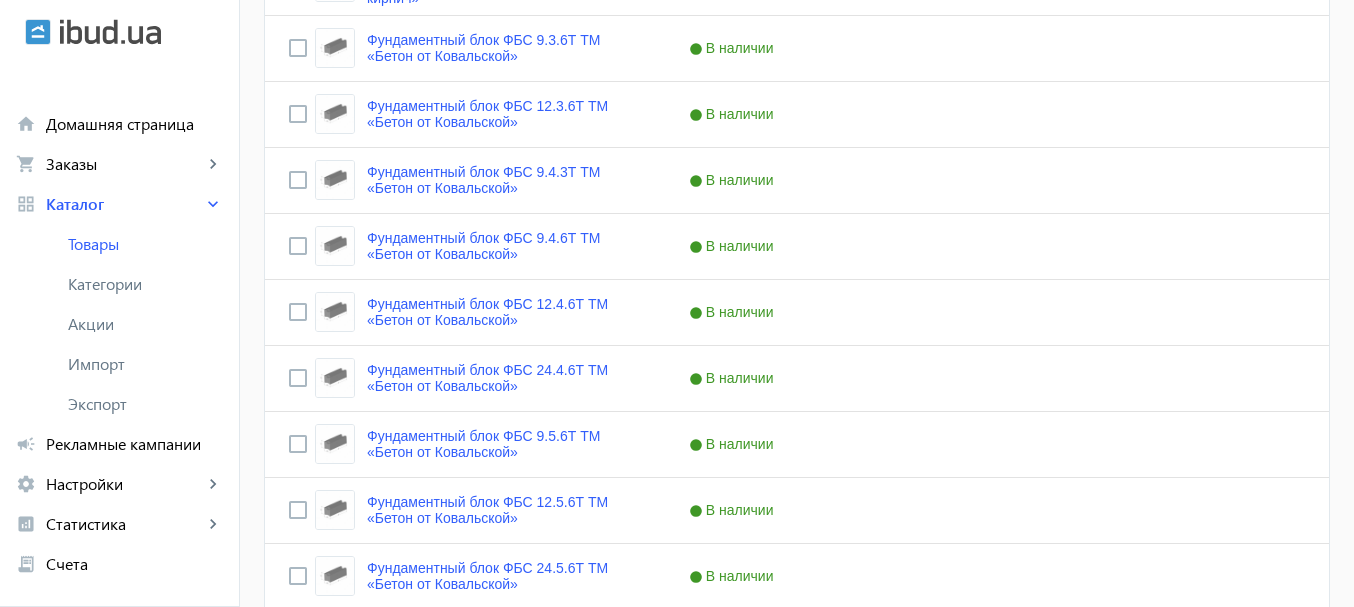 scroll, scrollTop: 2014, scrollLeft: 0, axis: vertical 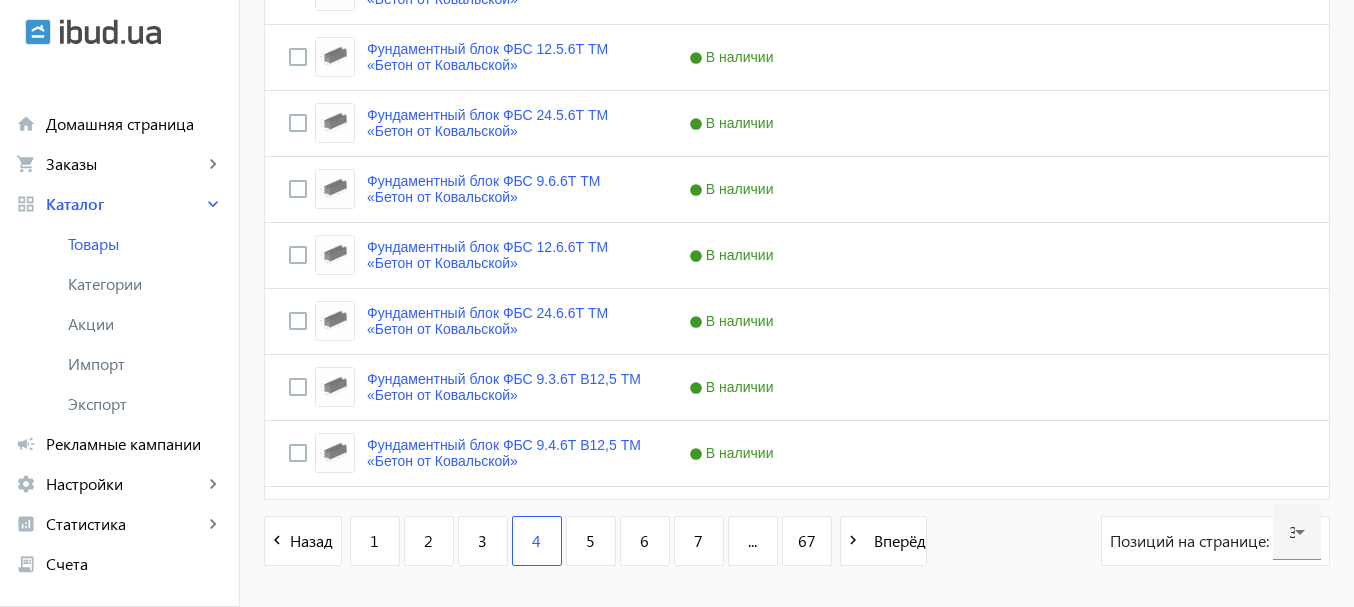 click at bounding box center [110, 32] 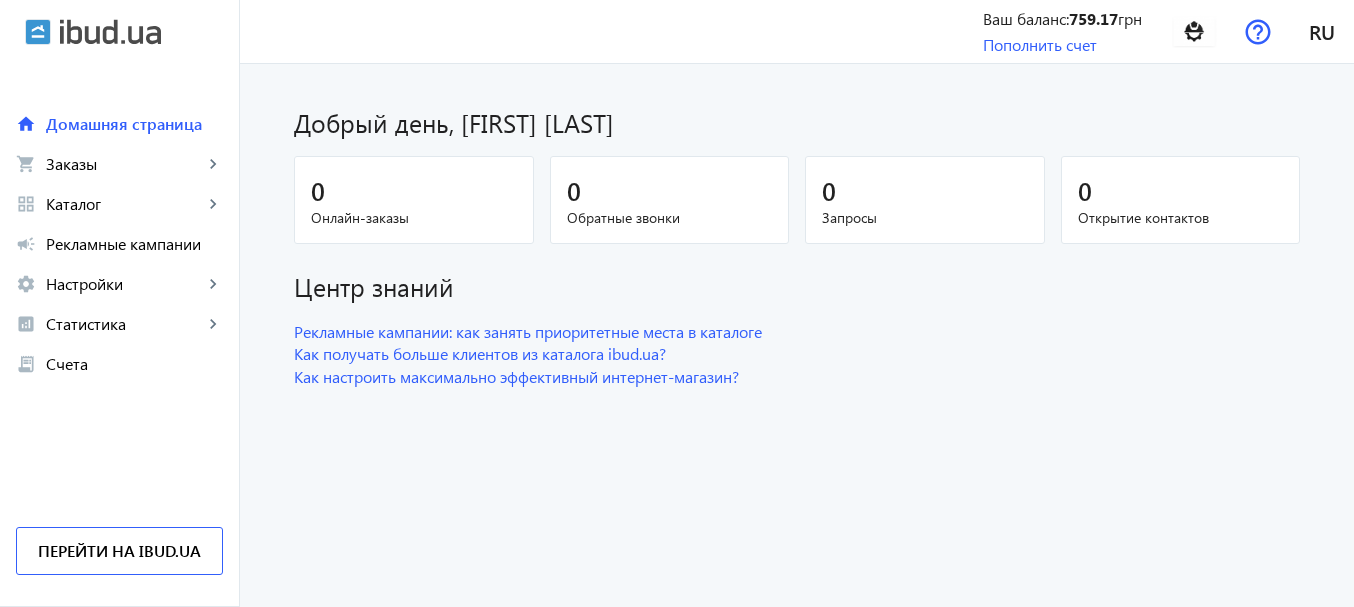 scroll, scrollTop: 0, scrollLeft: 0, axis: both 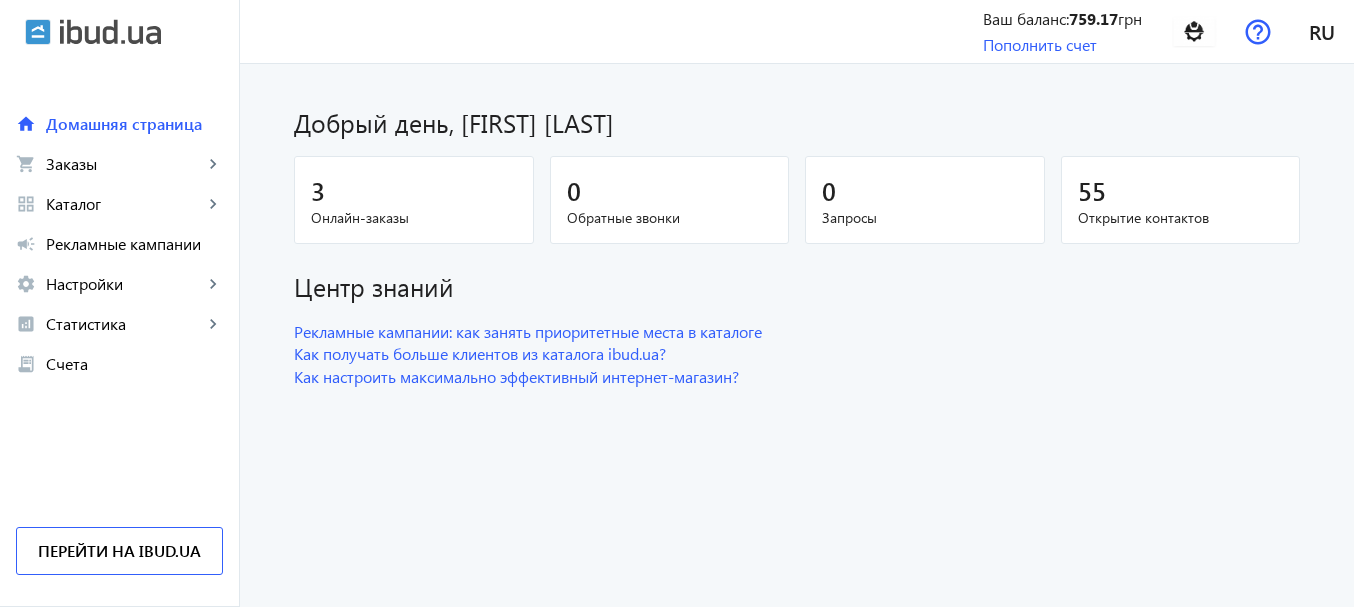 click at bounding box center (110, 32) 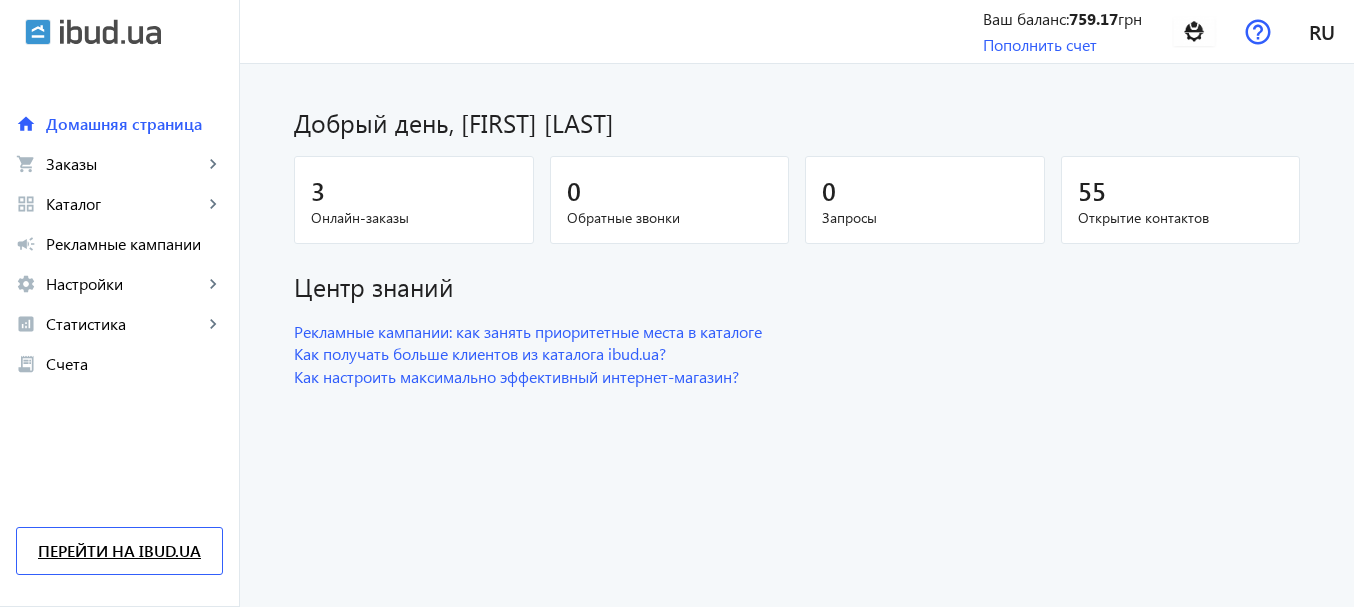 click on "Перейти на ibud.ua" 